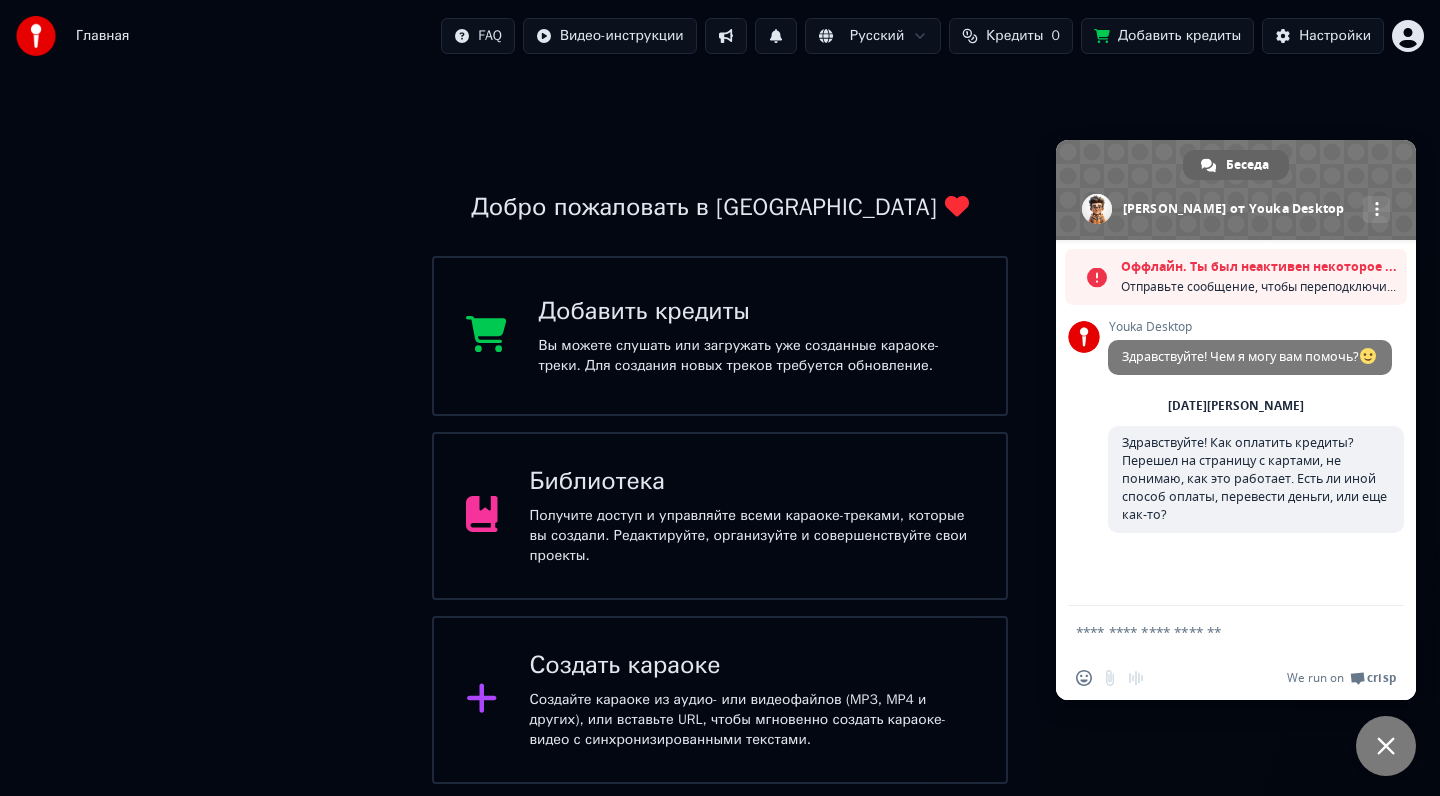 scroll, scrollTop: 0, scrollLeft: 0, axis: both 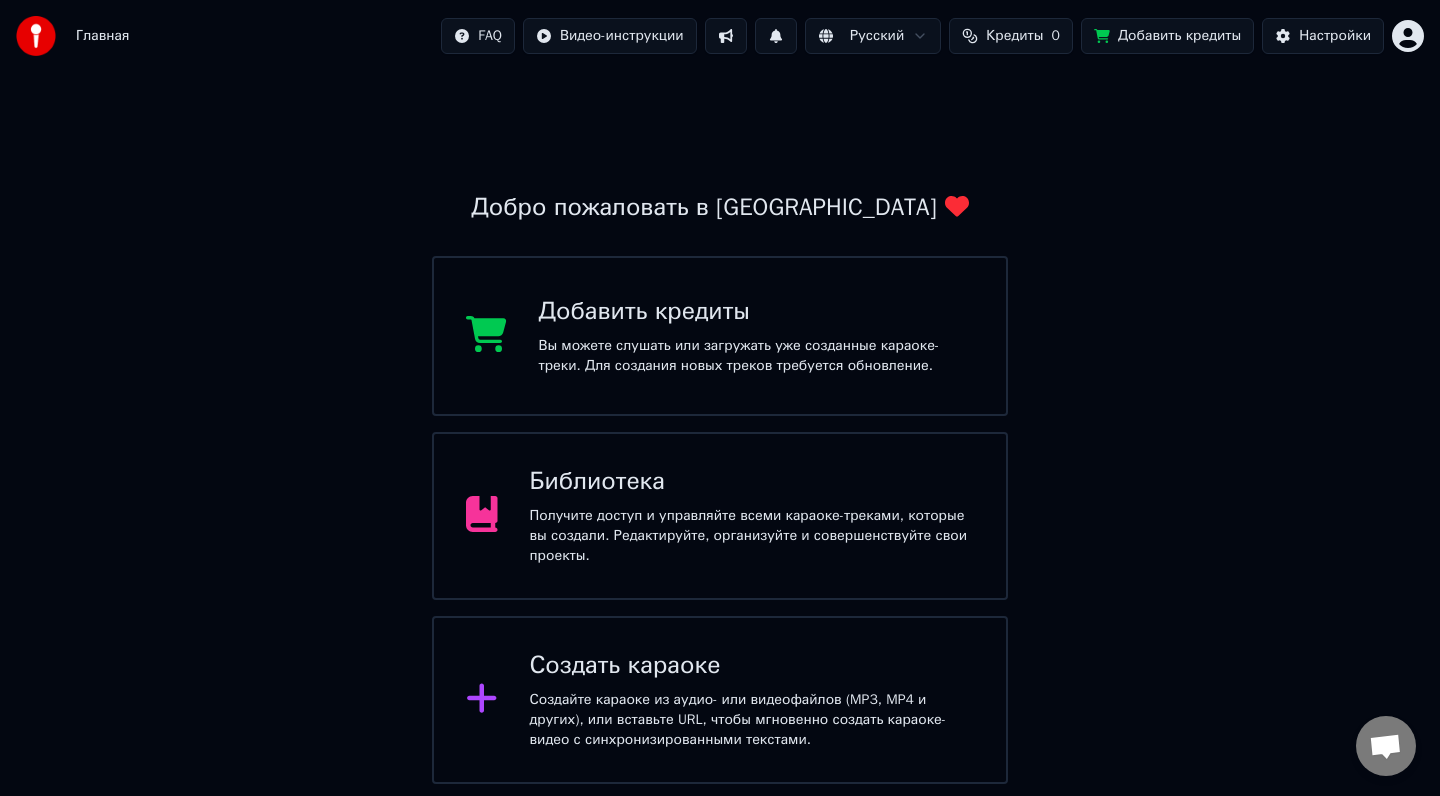 click on "Добро пожаловать в Youka Добавить кредиты Вы можете слушать или загружать уже созданные караоке-треки. Для создания новых треков требуется обновление. Библиотека Получите доступ и управляйте всеми караоке-треками, которые вы создали. Редактируйте, организуйте и совершенствуйте свои проекты. Создать караоке Создайте караоке из аудио- или видеофайлов (MP3, MP4 и других), или вставьте URL, чтобы мгновенно создать караоке-видео с синхронизированными текстами." at bounding box center [720, 428] 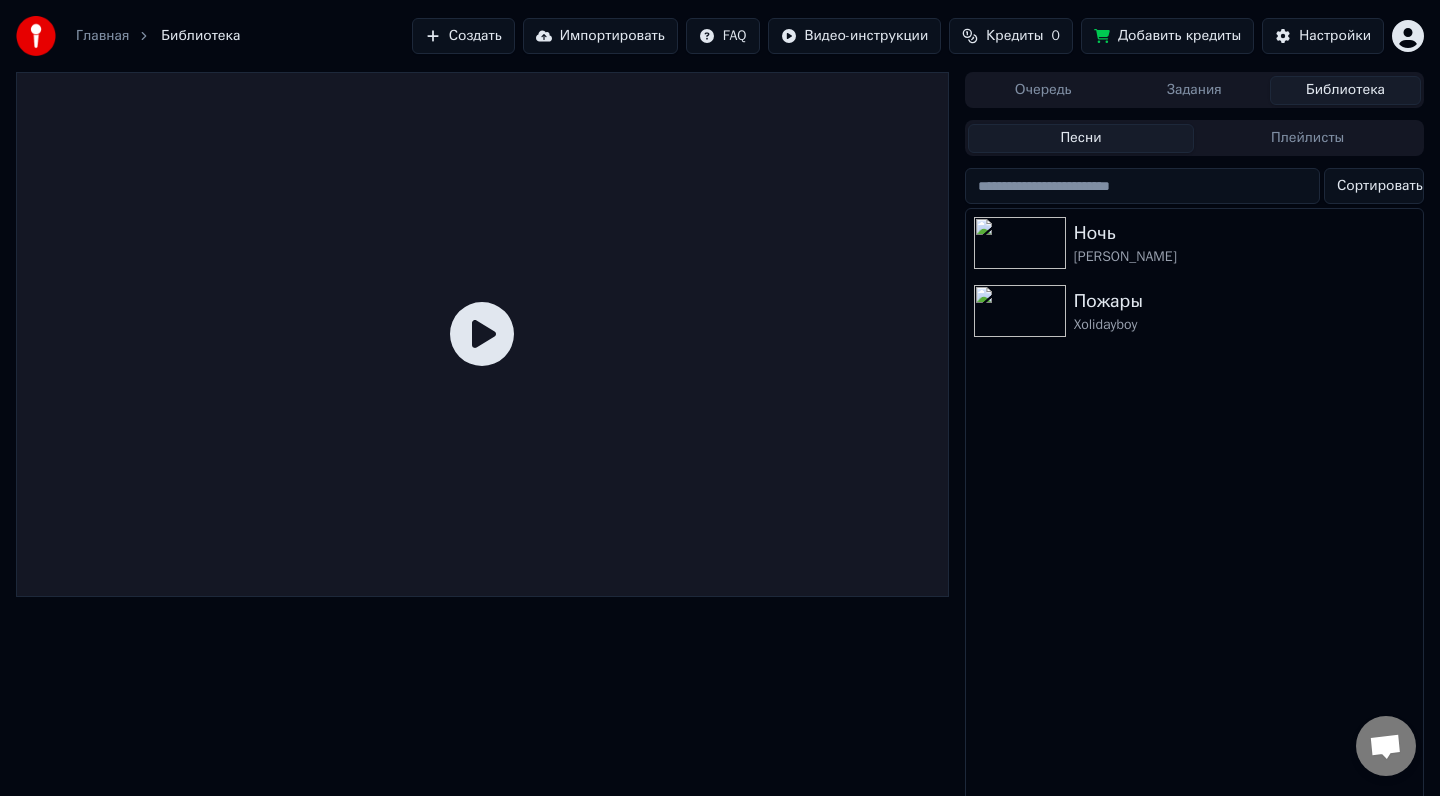 click at bounding box center [1385, 748] 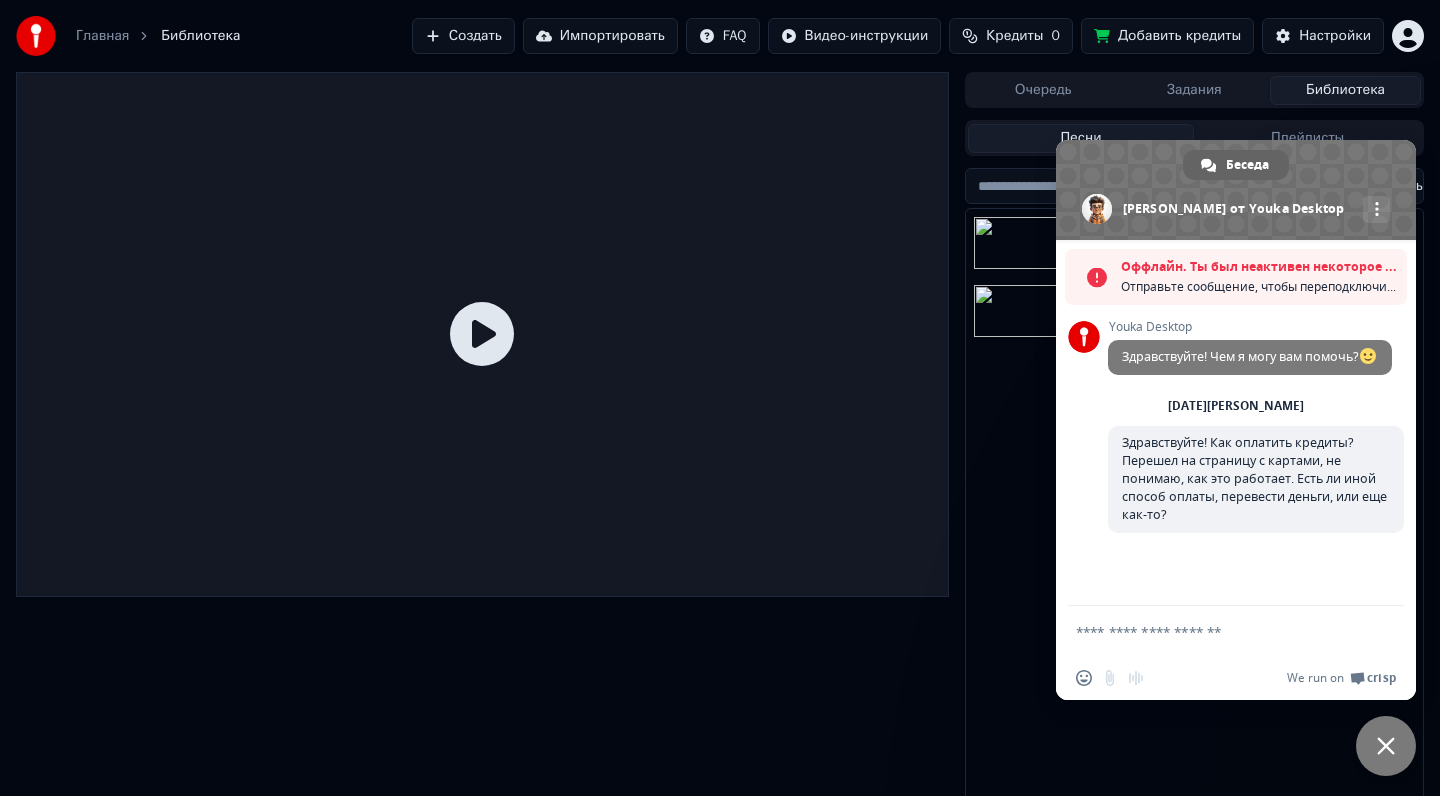 click on "Отправьте сообщение, чтобы переподключиться к чату." at bounding box center [1259, 287] 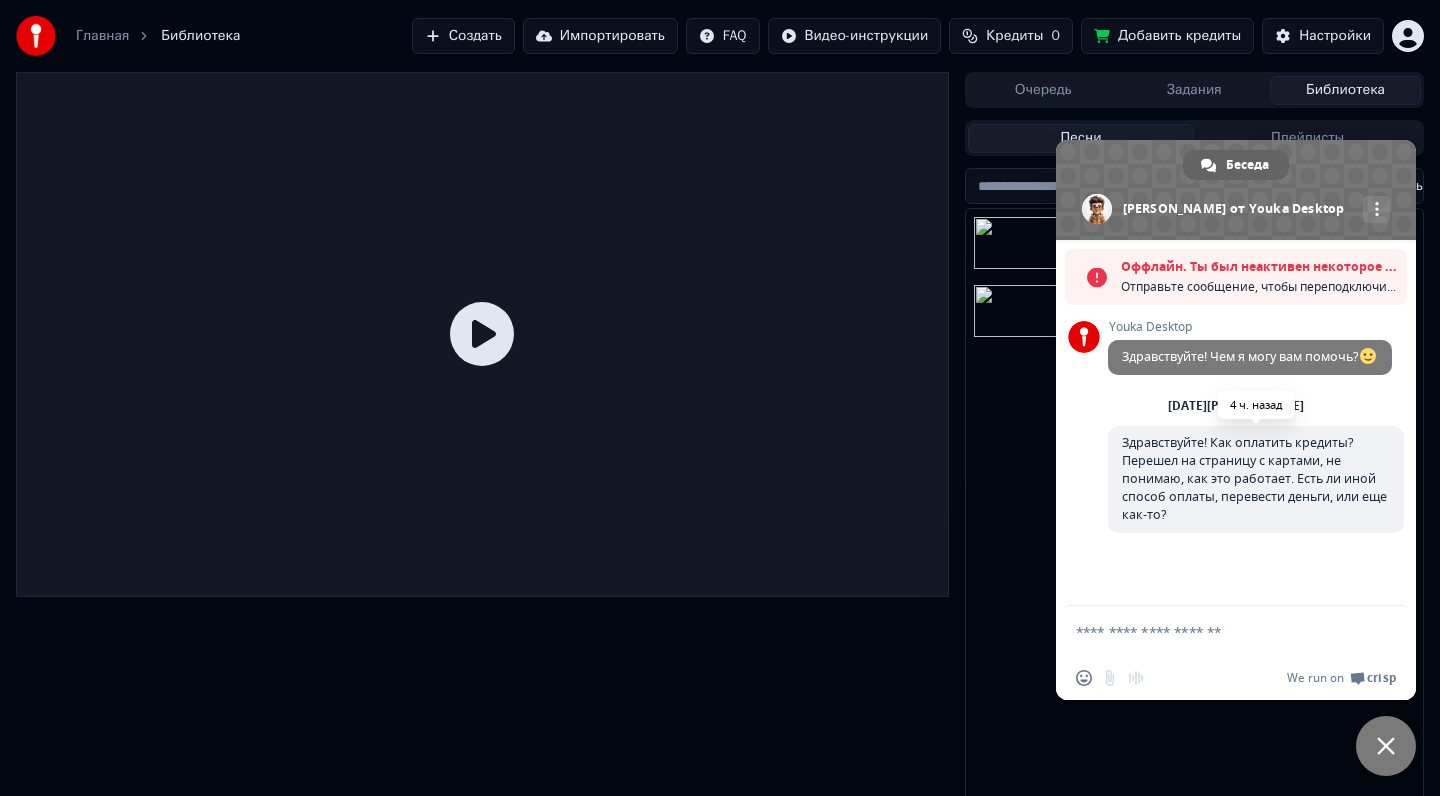 click on "Здравствуйте! Как оплатить кредиты? Перешел на страницу с картами, не понимаю, как это работает. Есть ли иной способ оплаты, перевести деньги, или еще как-то?" at bounding box center [1254, 478] 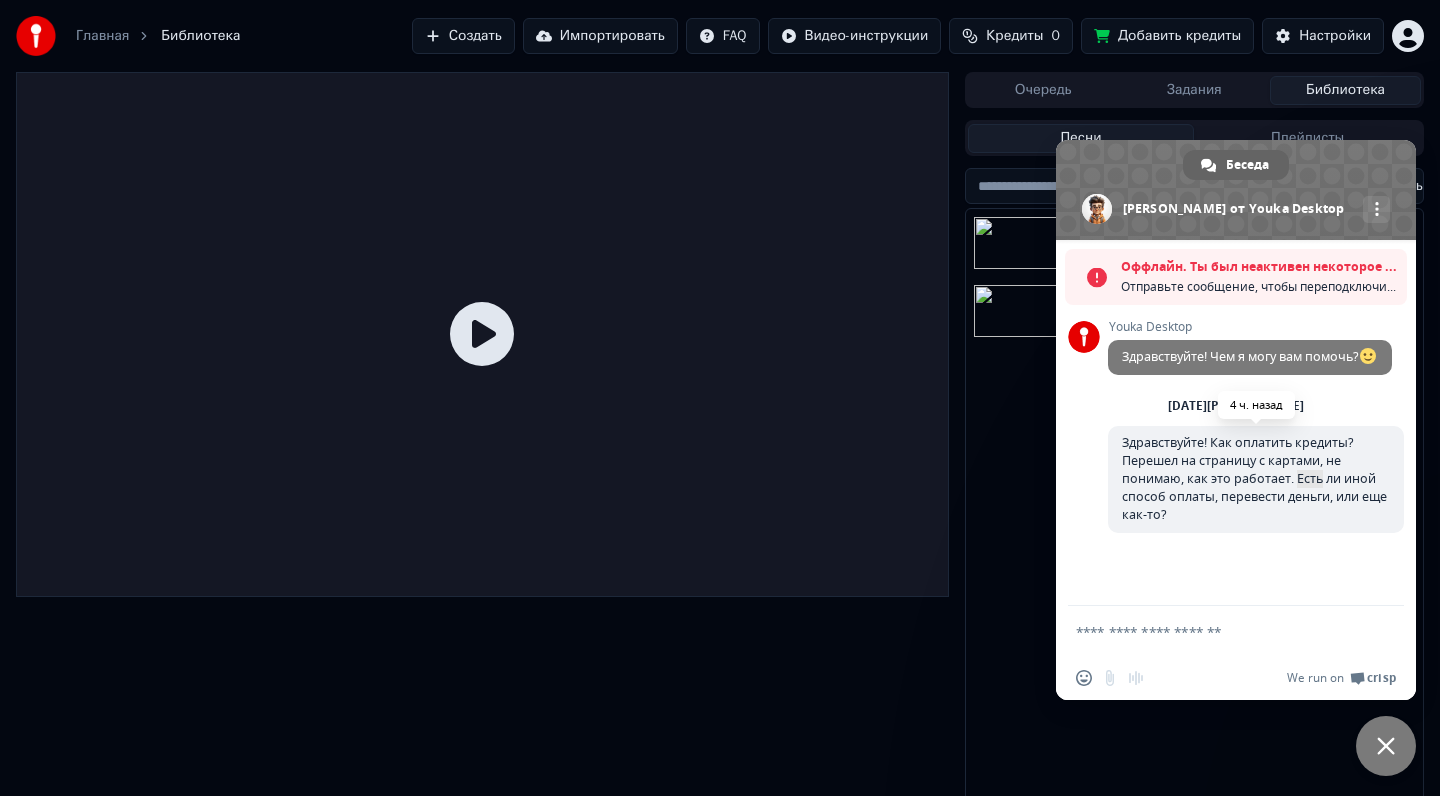 click on "Здравствуйте! Как оплатить кредиты? Перешел на страницу с картами, не понимаю, как это работает. Есть ли иной способ оплаты, перевести деньги, или еще как-то?" at bounding box center (1256, 479) 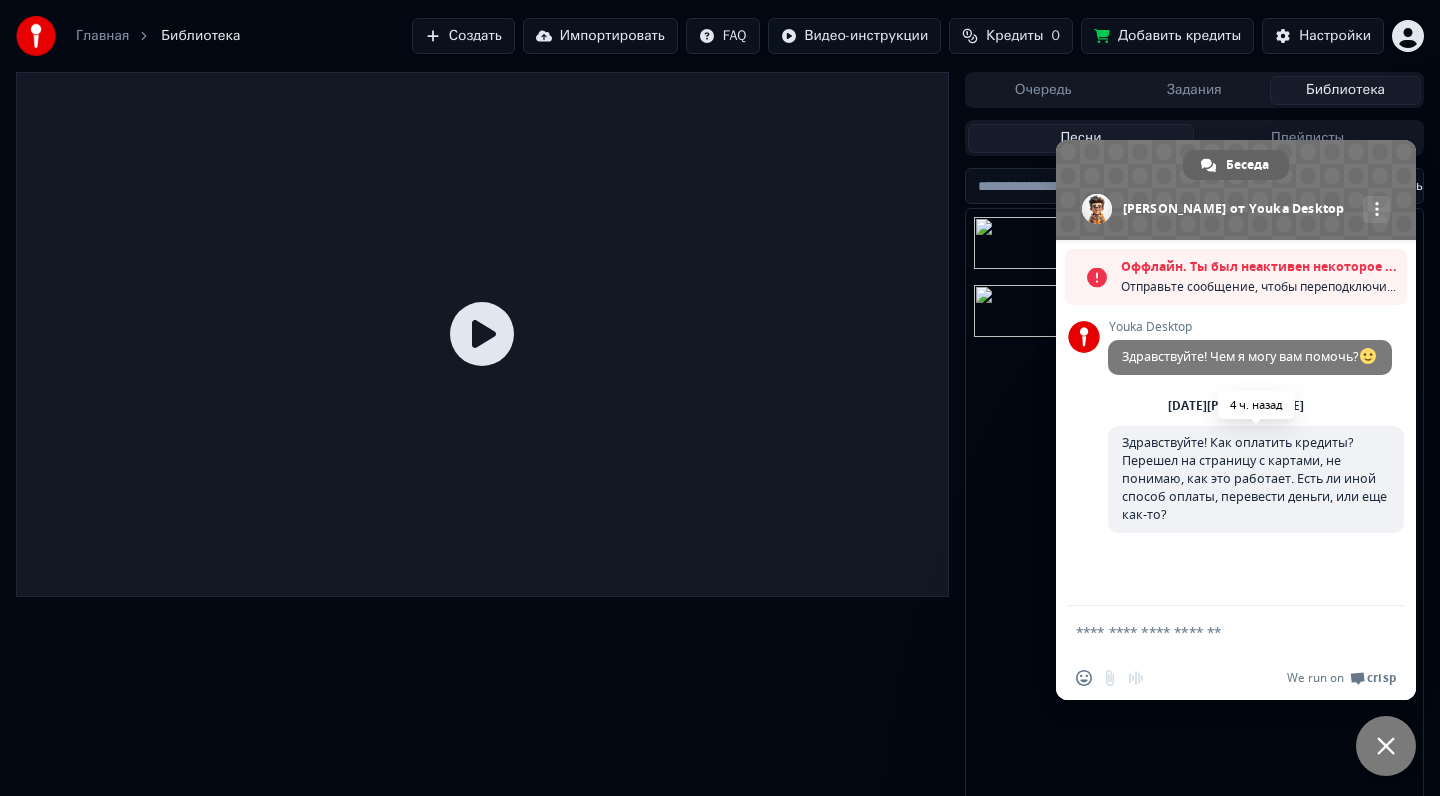 click on "Здравствуйте! Как оплатить кредиты? Перешел на страницу с картами, не понимаю, как это работает. Есть ли иной способ оплаты, перевести деньги, или еще как-то?" at bounding box center (1256, 479) 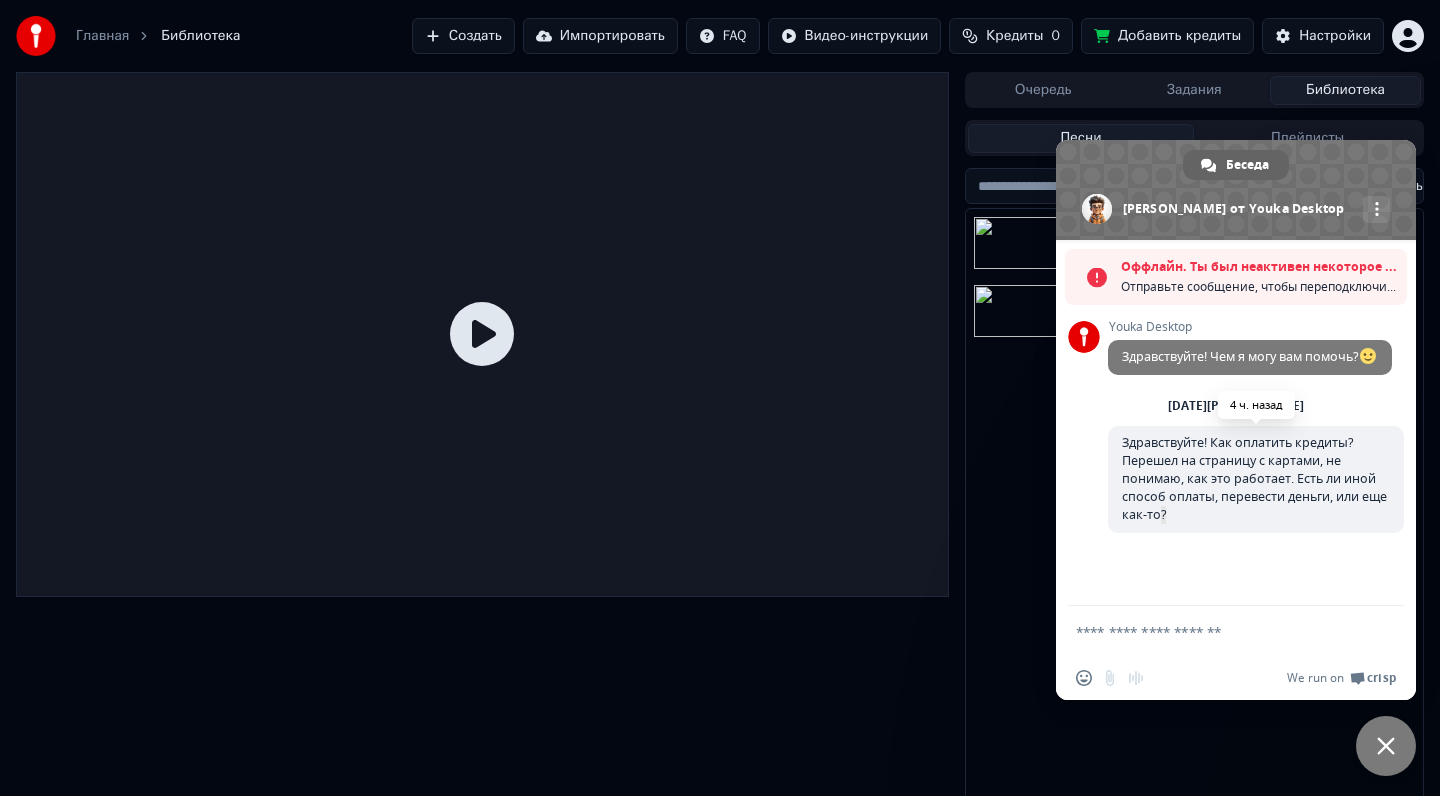 click on "Здравствуйте! Как оплатить кредиты? Перешел на страницу с картами, не понимаю, как это работает. Есть ли иной способ оплаты, перевести деньги, или еще как-то?" at bounding box center (1256, 479) 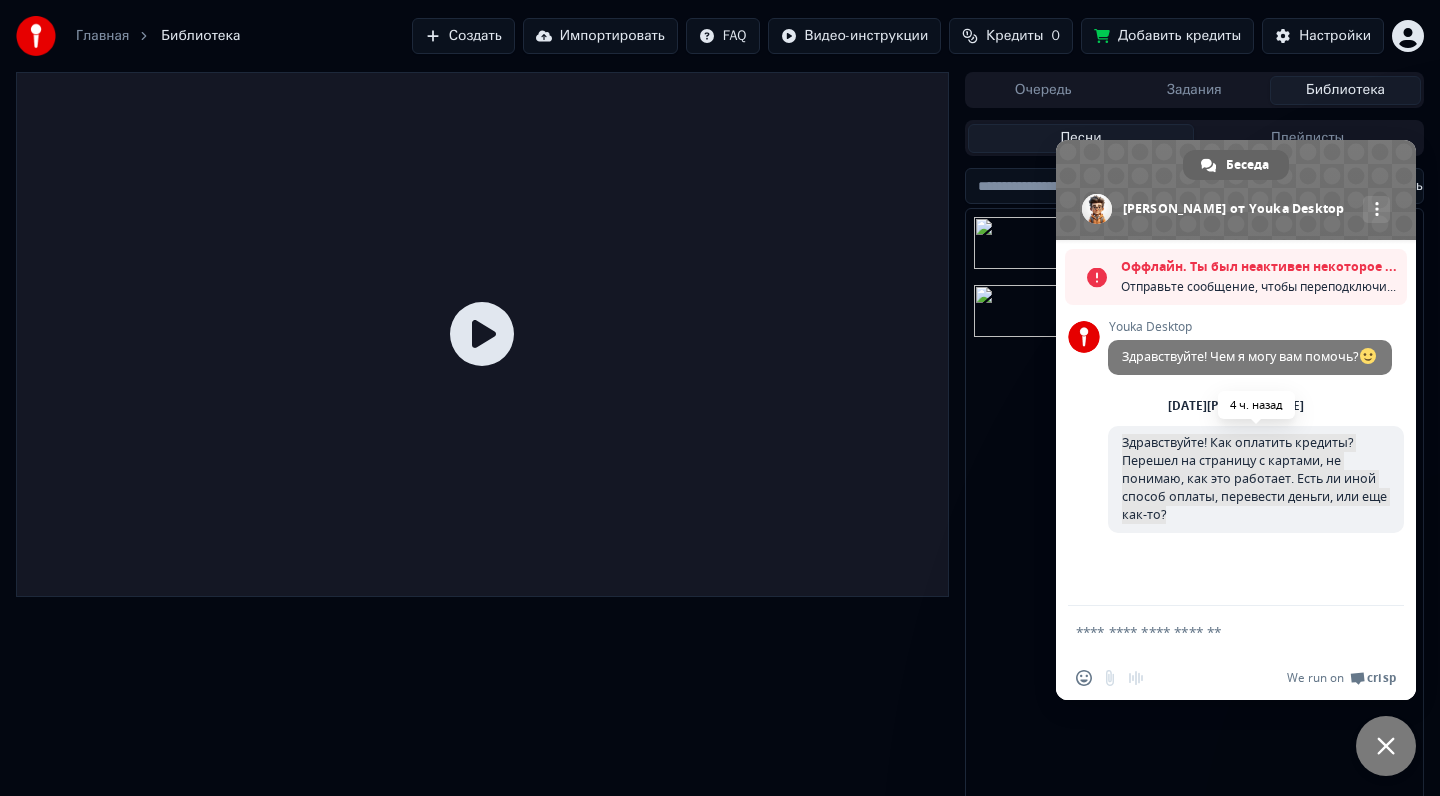 click on "Здравствуйте! Как оплатить кредиты? Перешел на страницу с картами, не понимаю, как это работает. Есть ли иной способ оплаты, перевести деньги, или еще как-то?" at bounding box center [1256, 479] 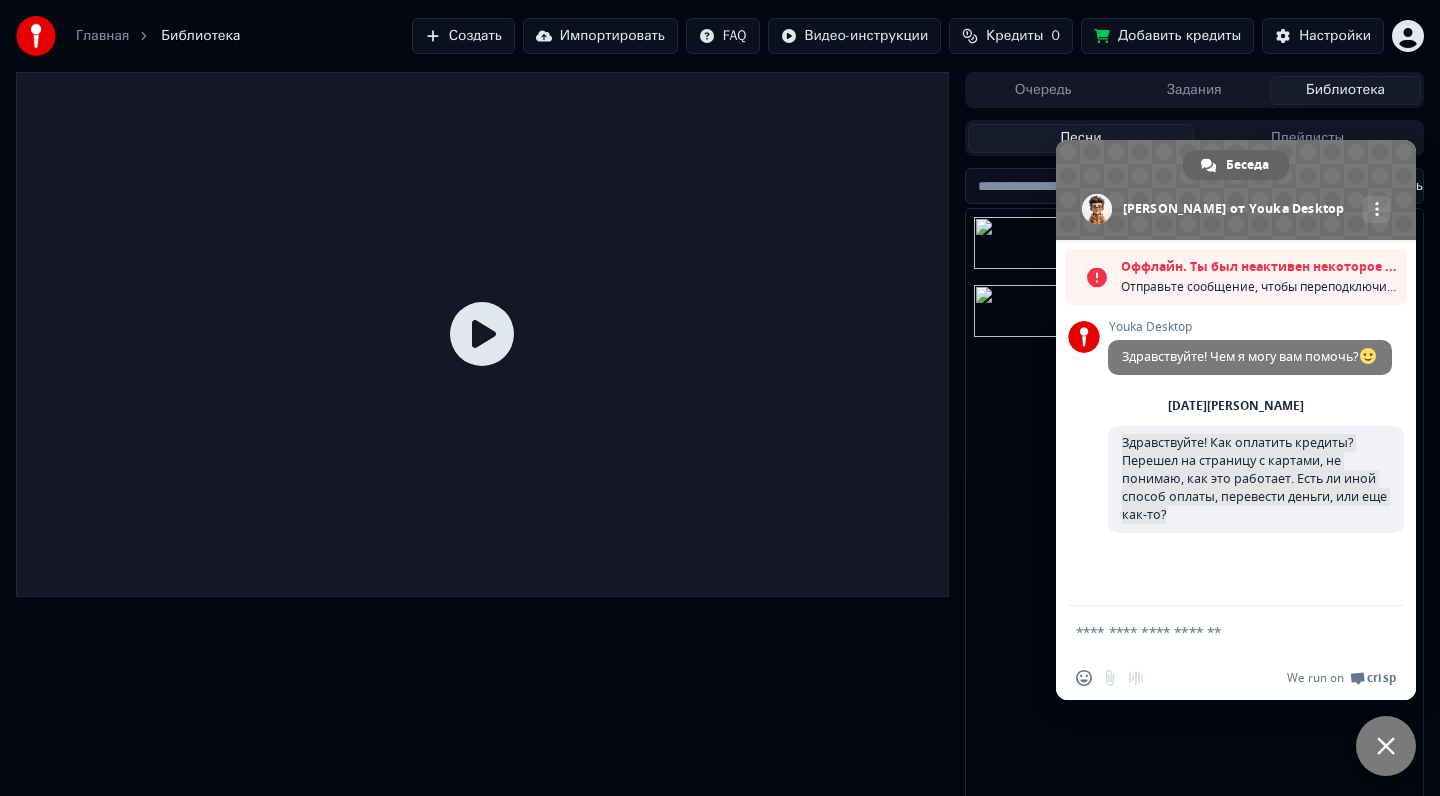 click at bounding box center [1216, 631] 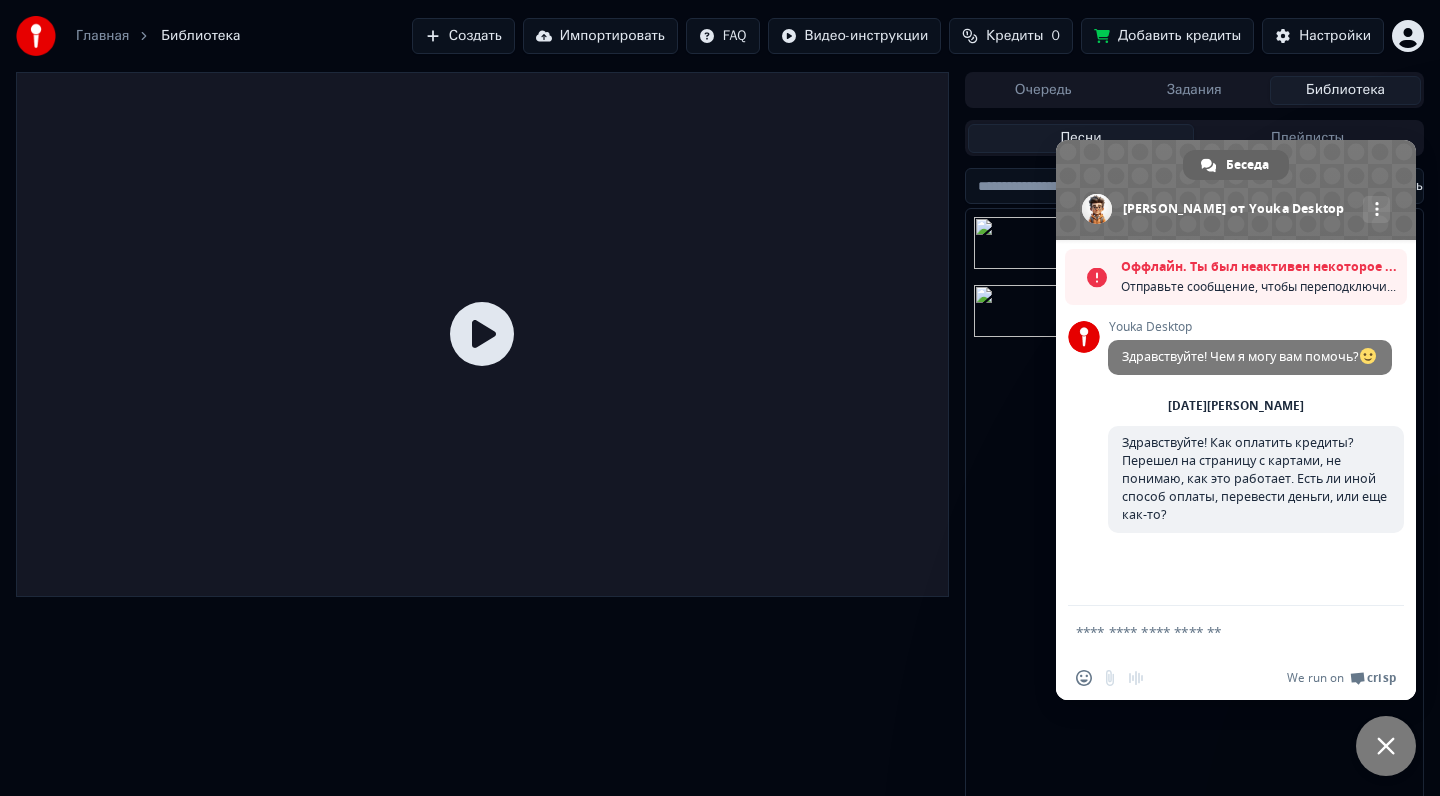 paste on "**********" 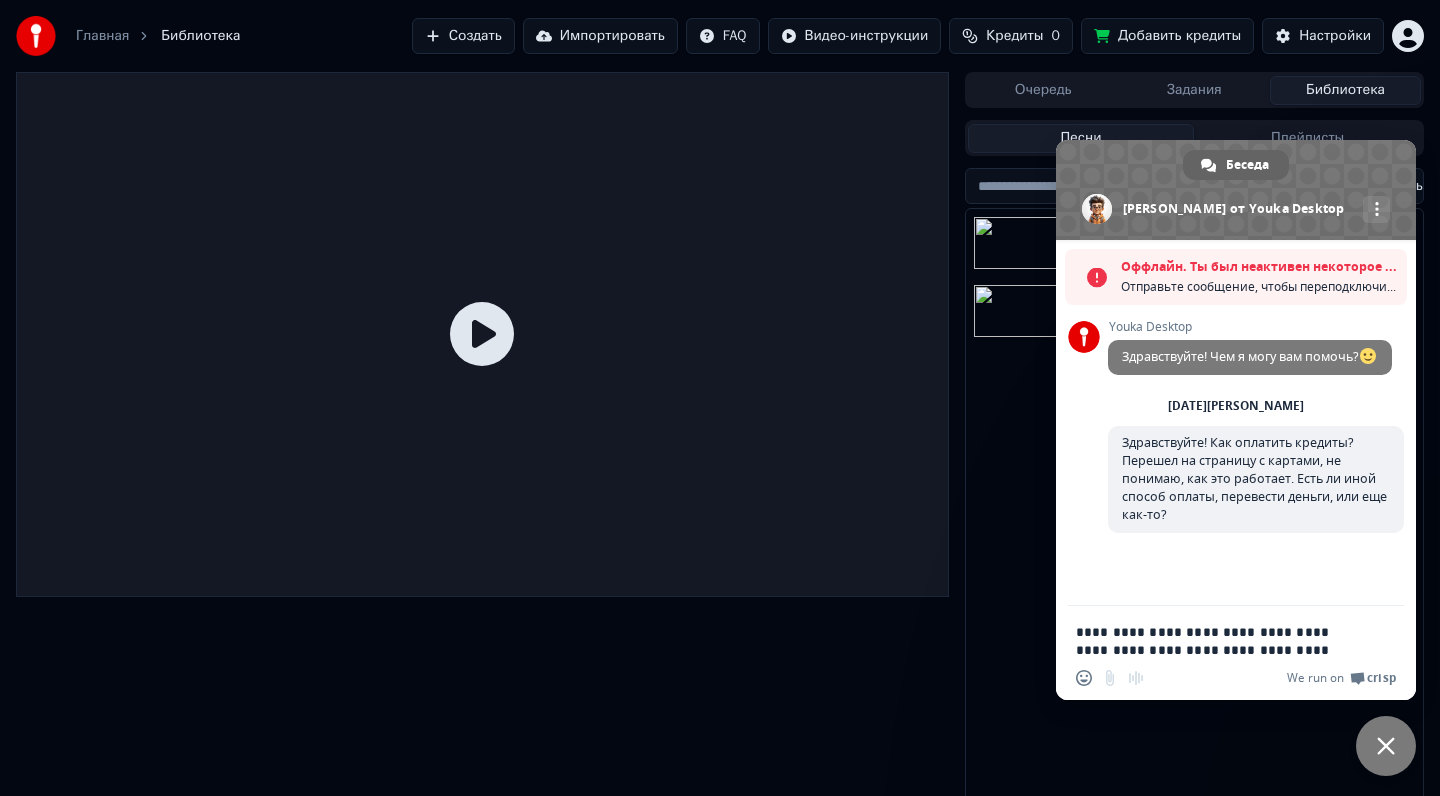 scroll, scrollTop: 5, scrollLeft: 0, axis: vertical 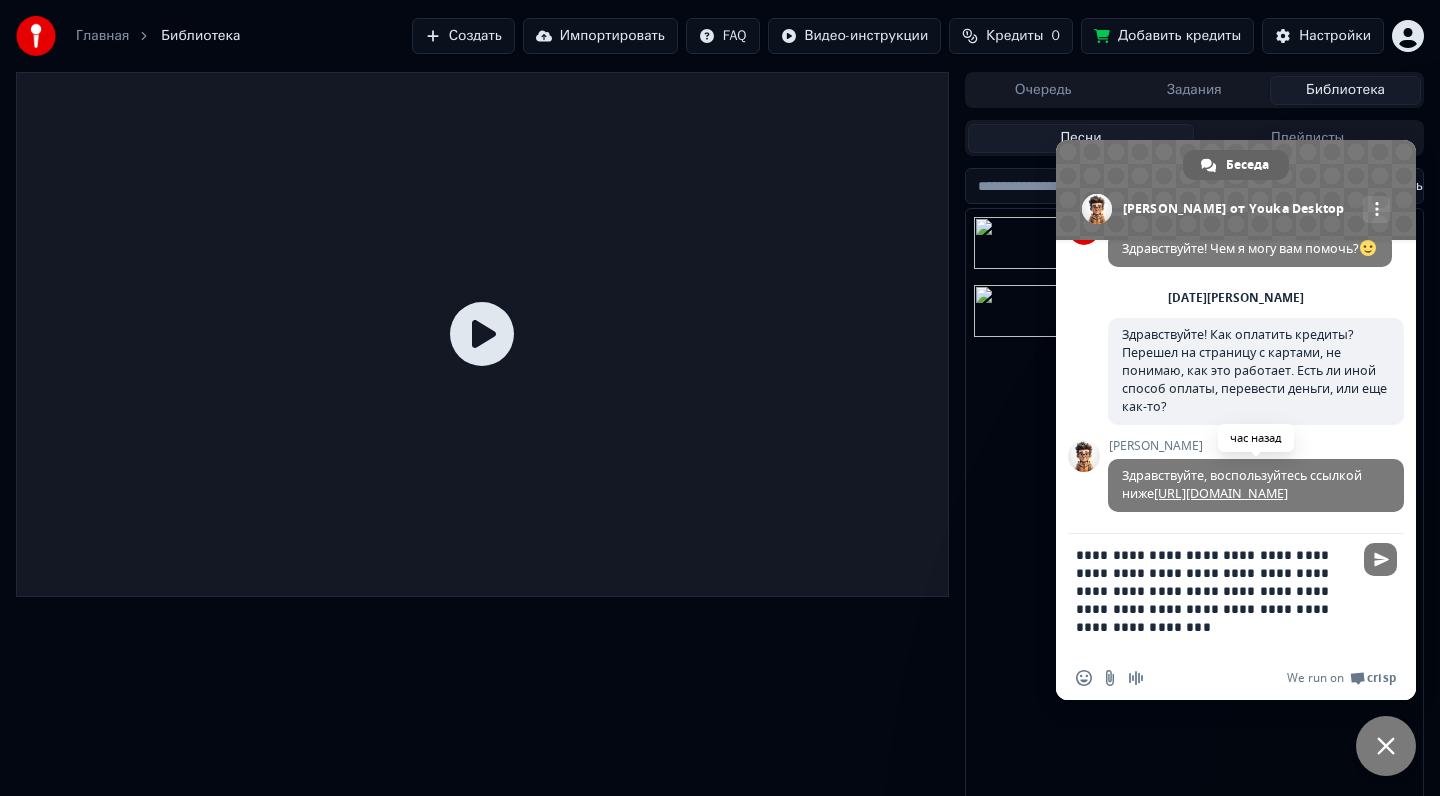 type on "**********" 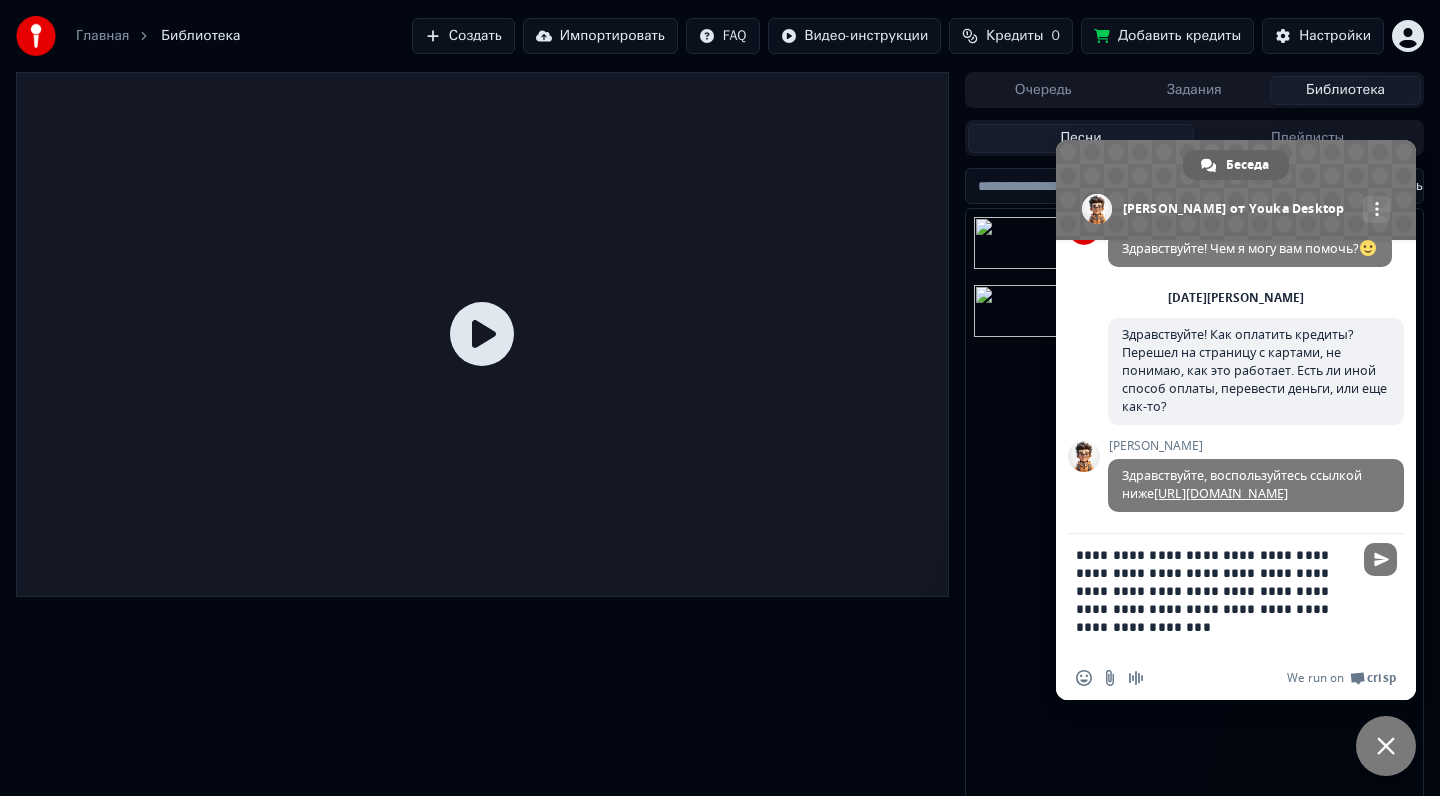 drag, startPoint x: 1199, startPoint y: 626, endPoint x: 1057, endPoint y: 557, distance: 157.87654 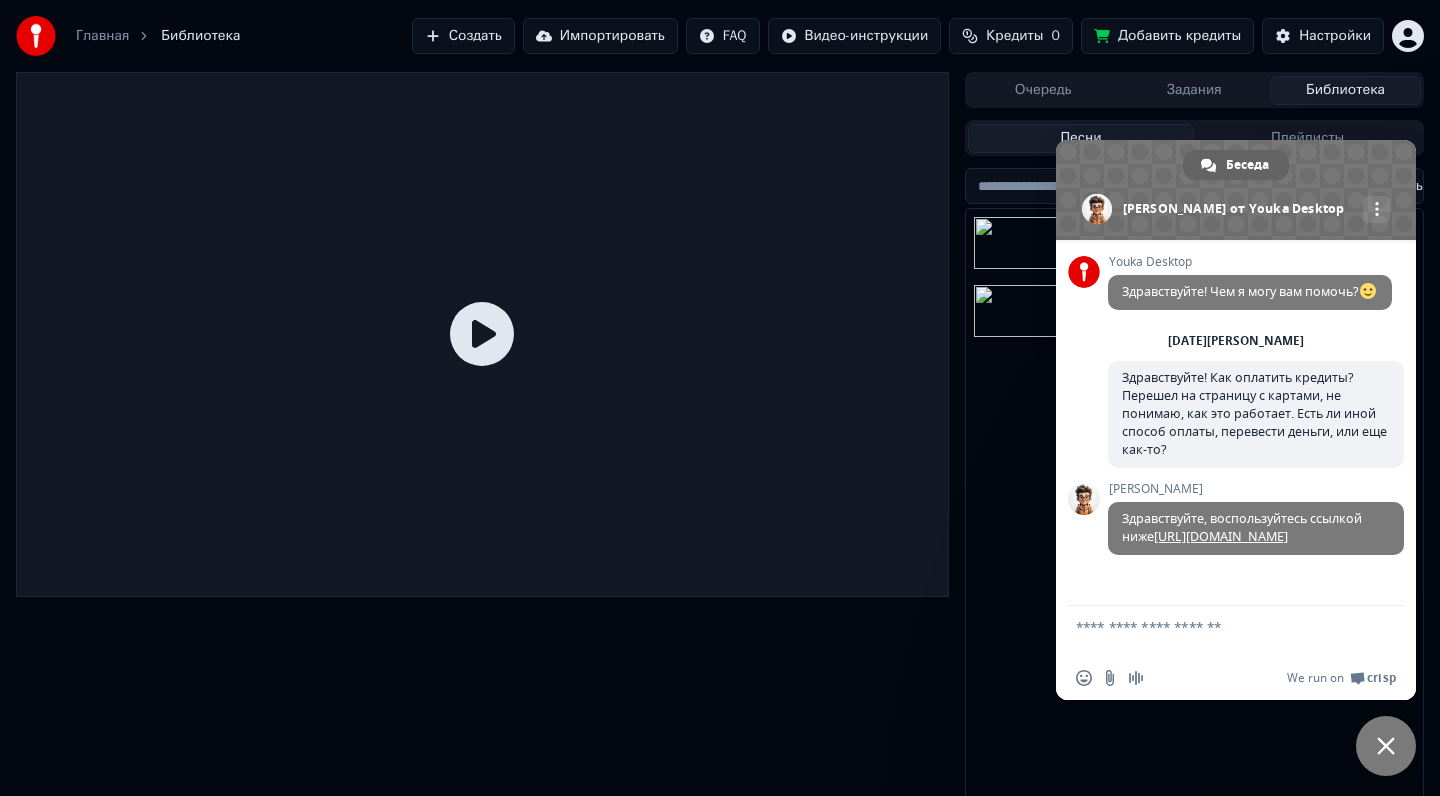 scroll, scrollTop: 0, scrollLeft: 0, axis: both 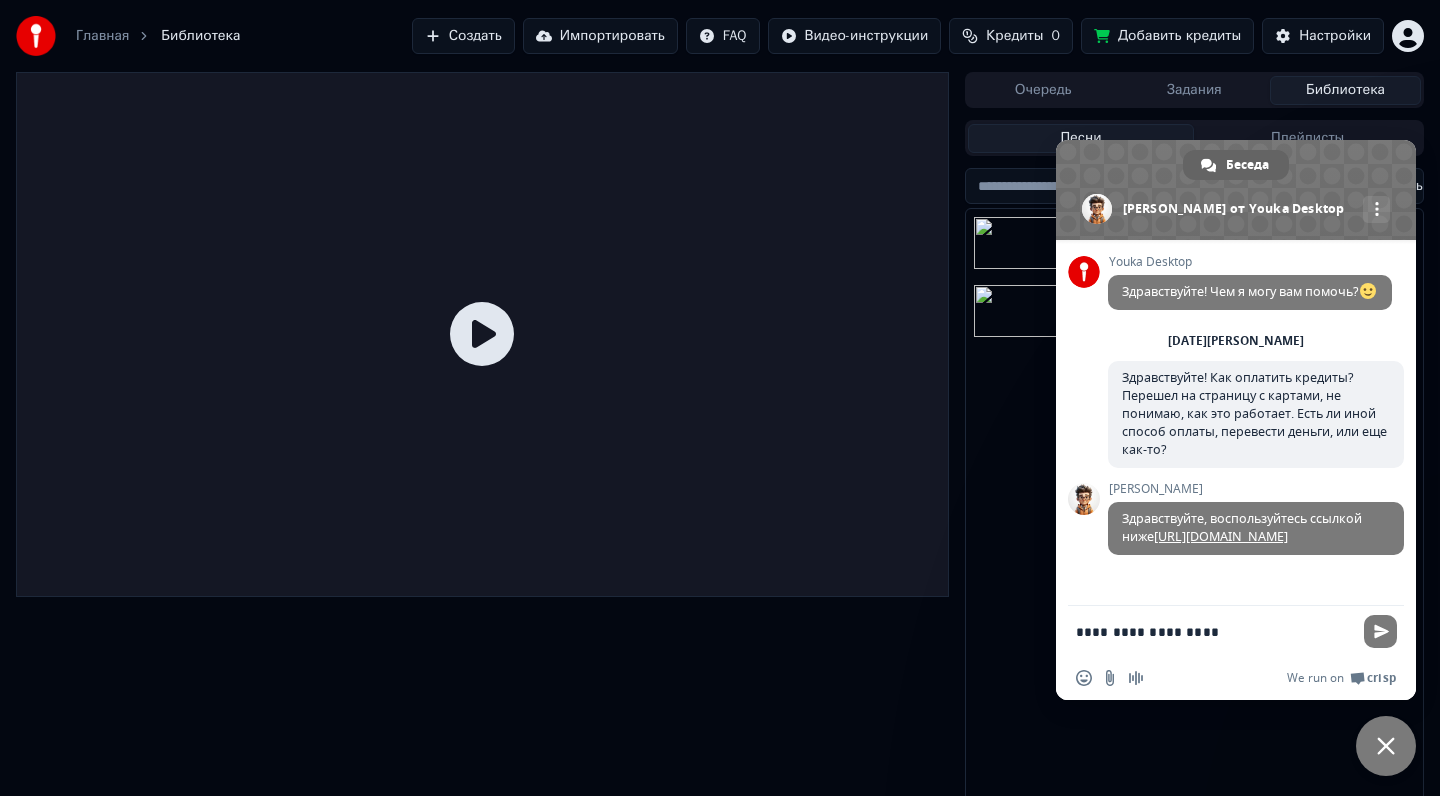 type on "**********" 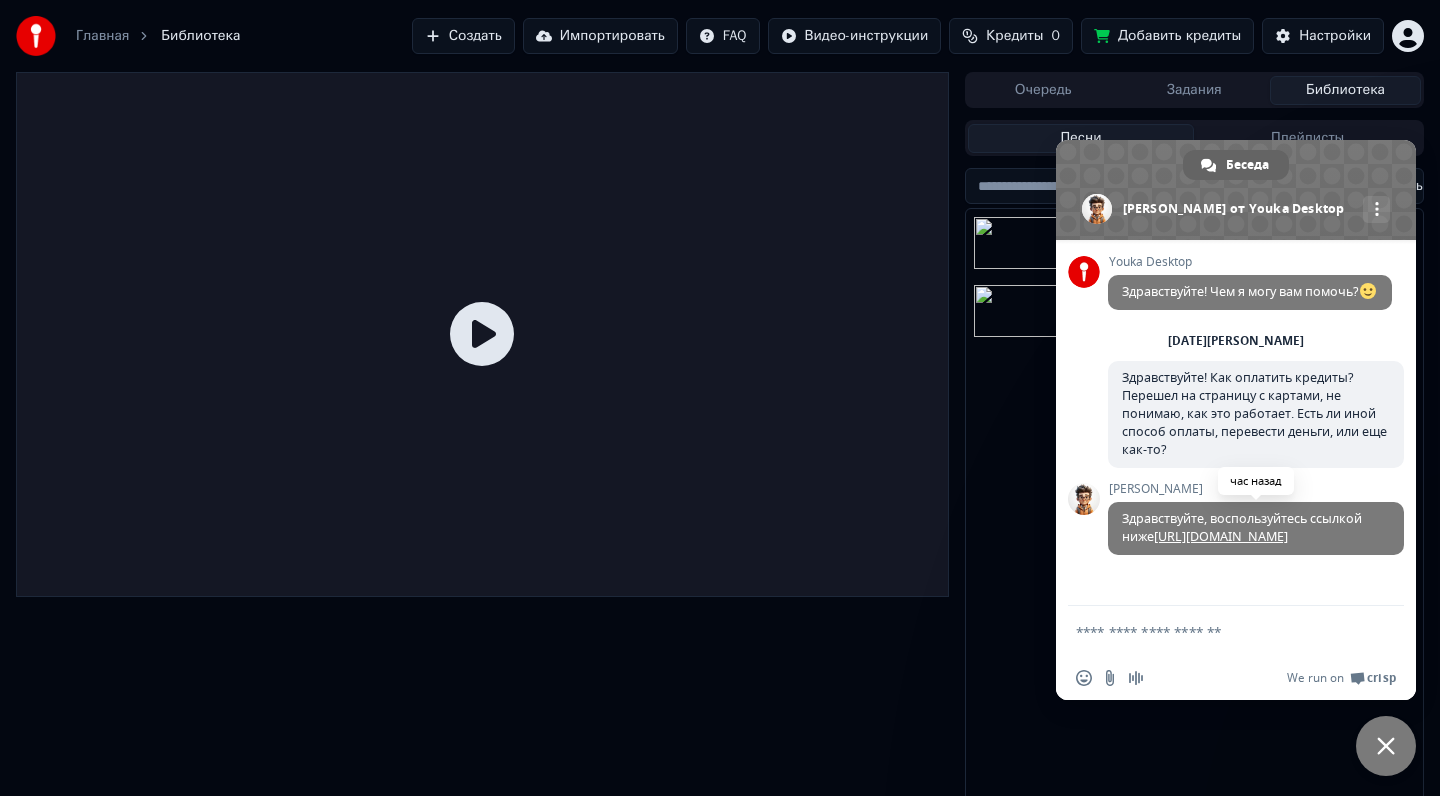 type 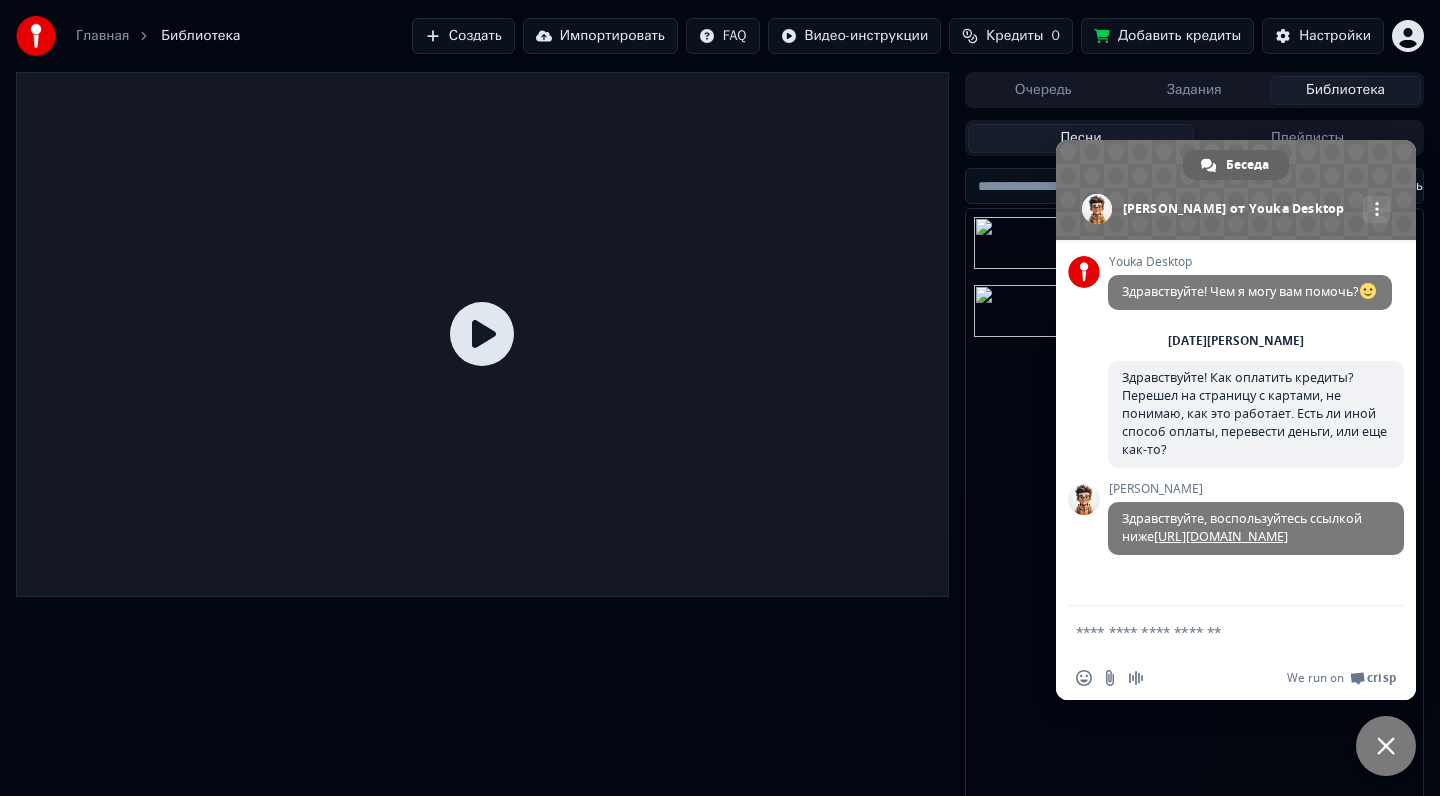 click at bounding box center (1216, 631) 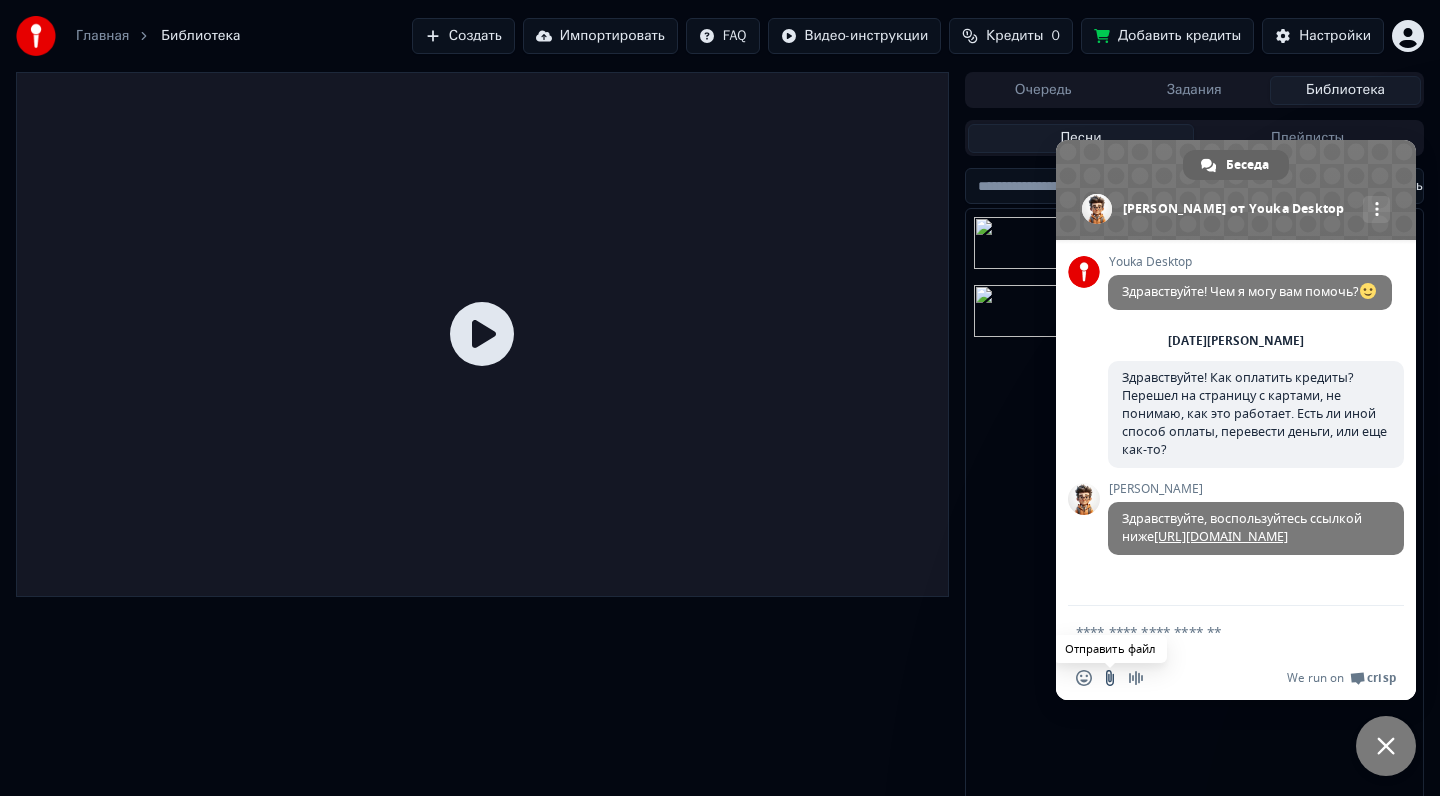 click at bounding box center [1110, 678] 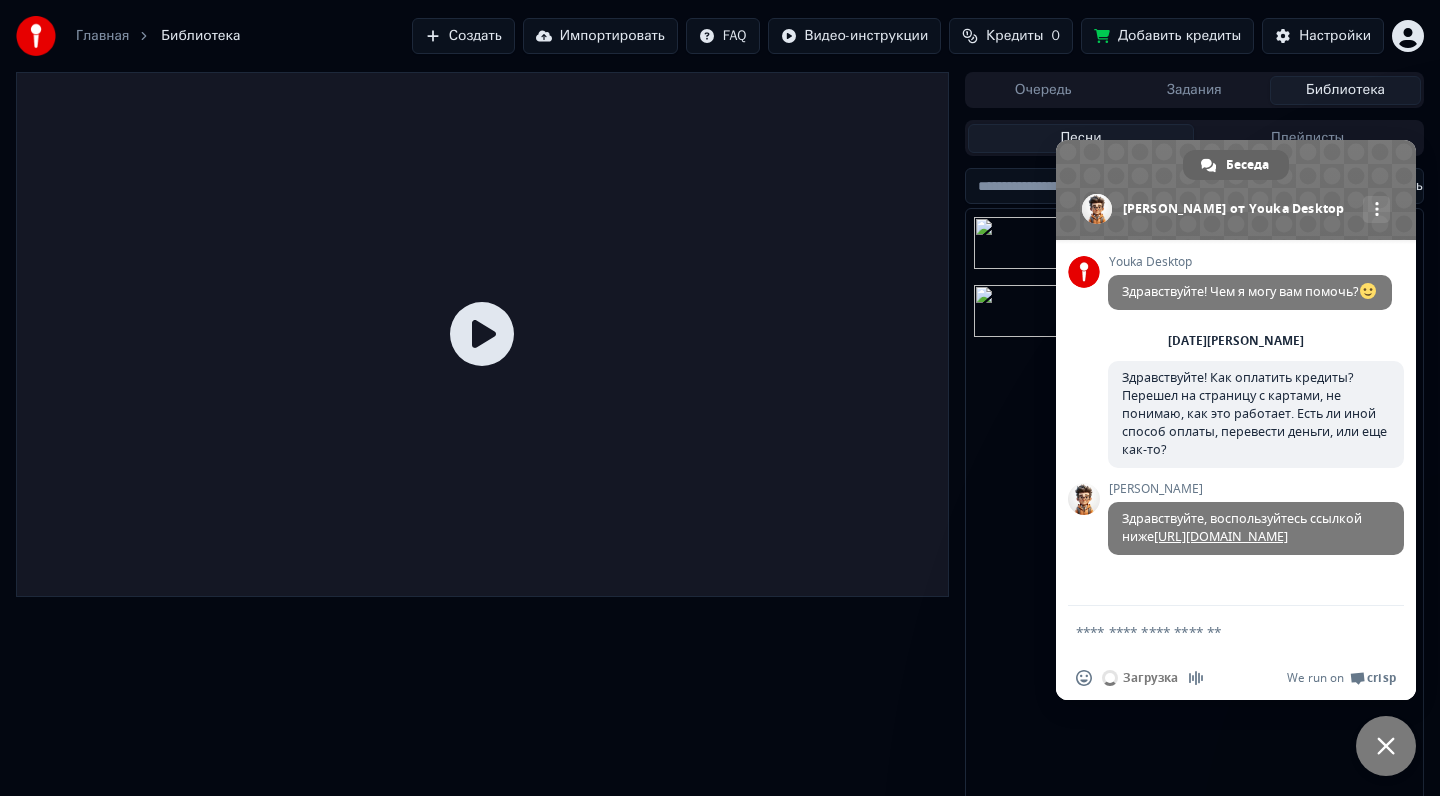 click at bounding box center (1216, 631) 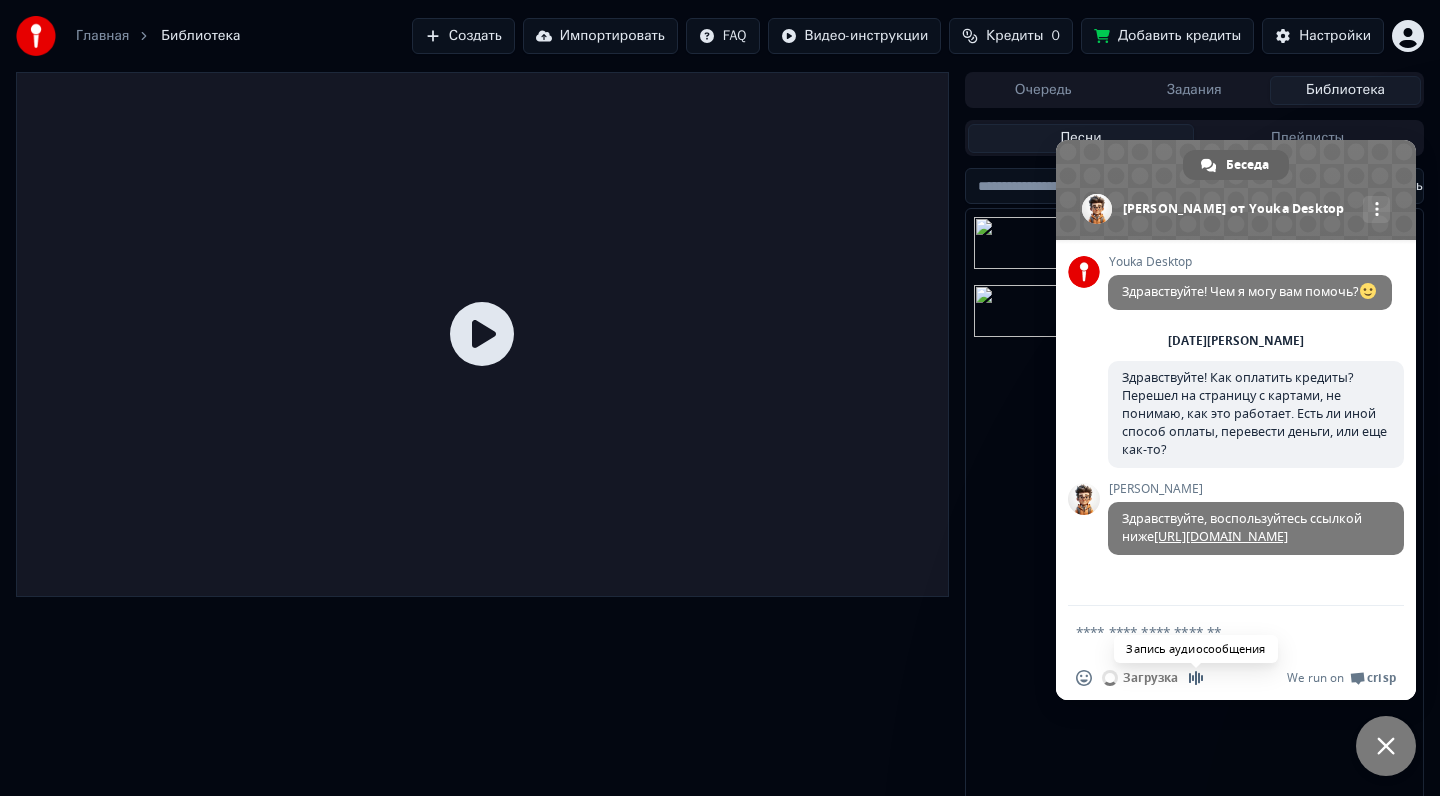 click at bounding box center [1196, 678] 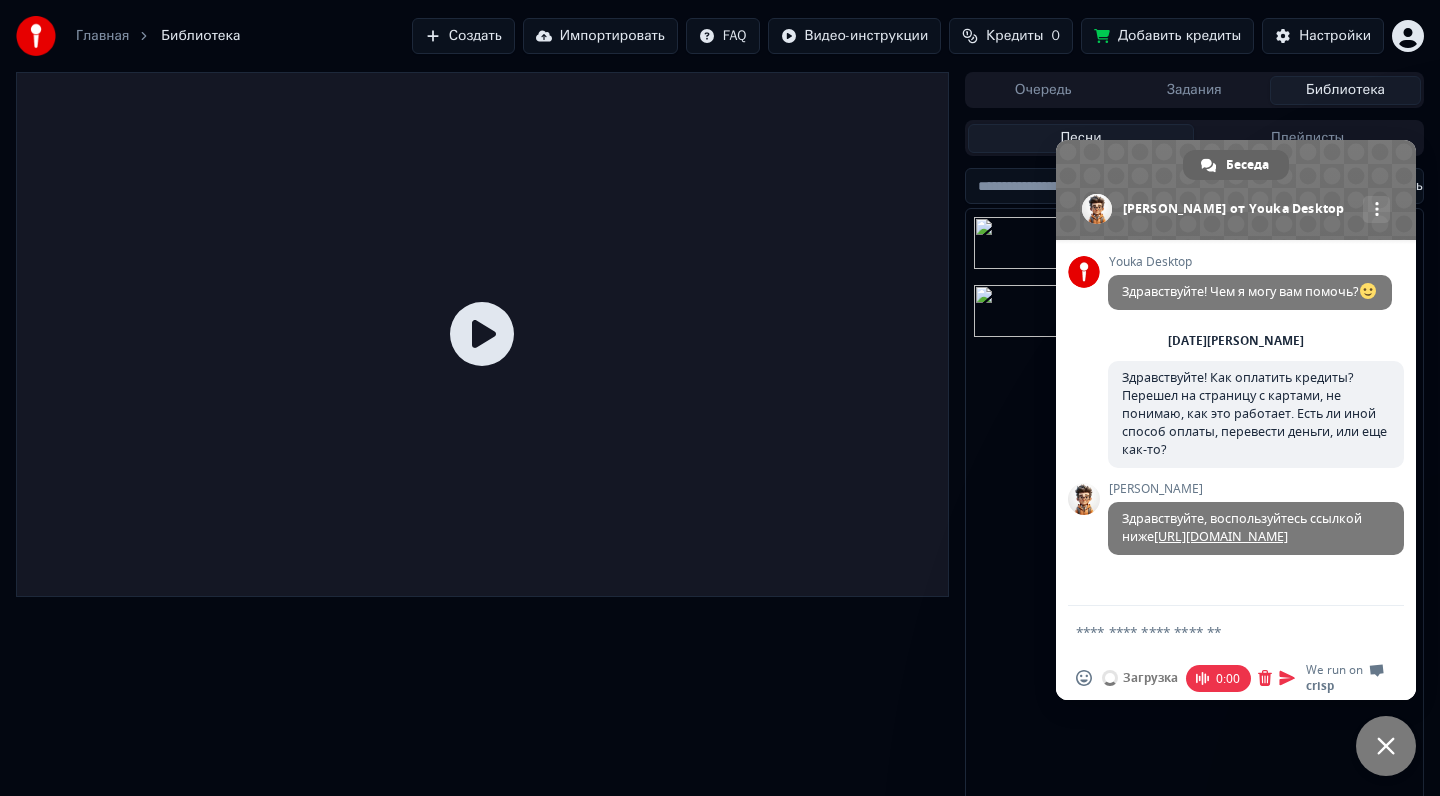 click on "0:00" at bounding box center [1218, 678] 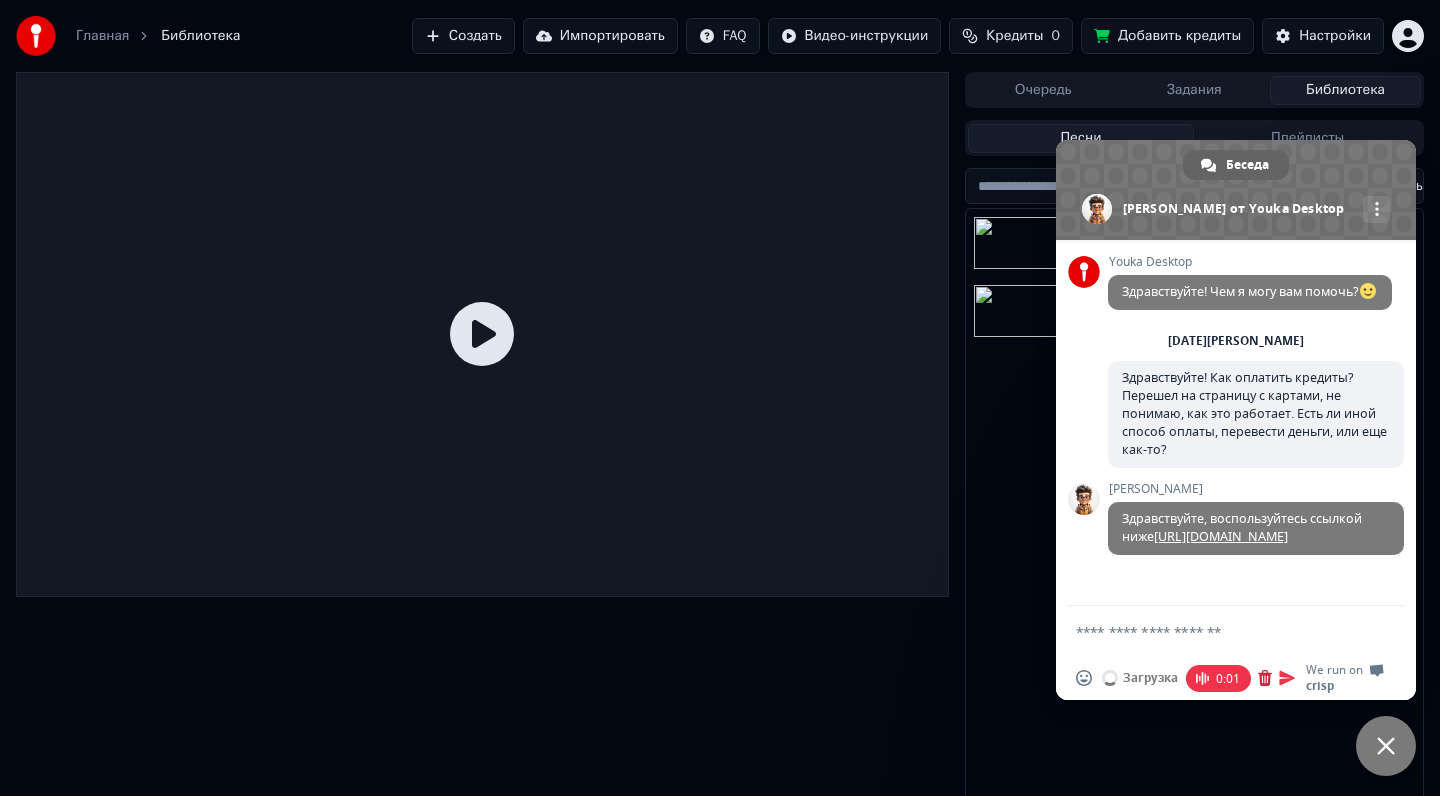 click at bounding box center (1265, 678) 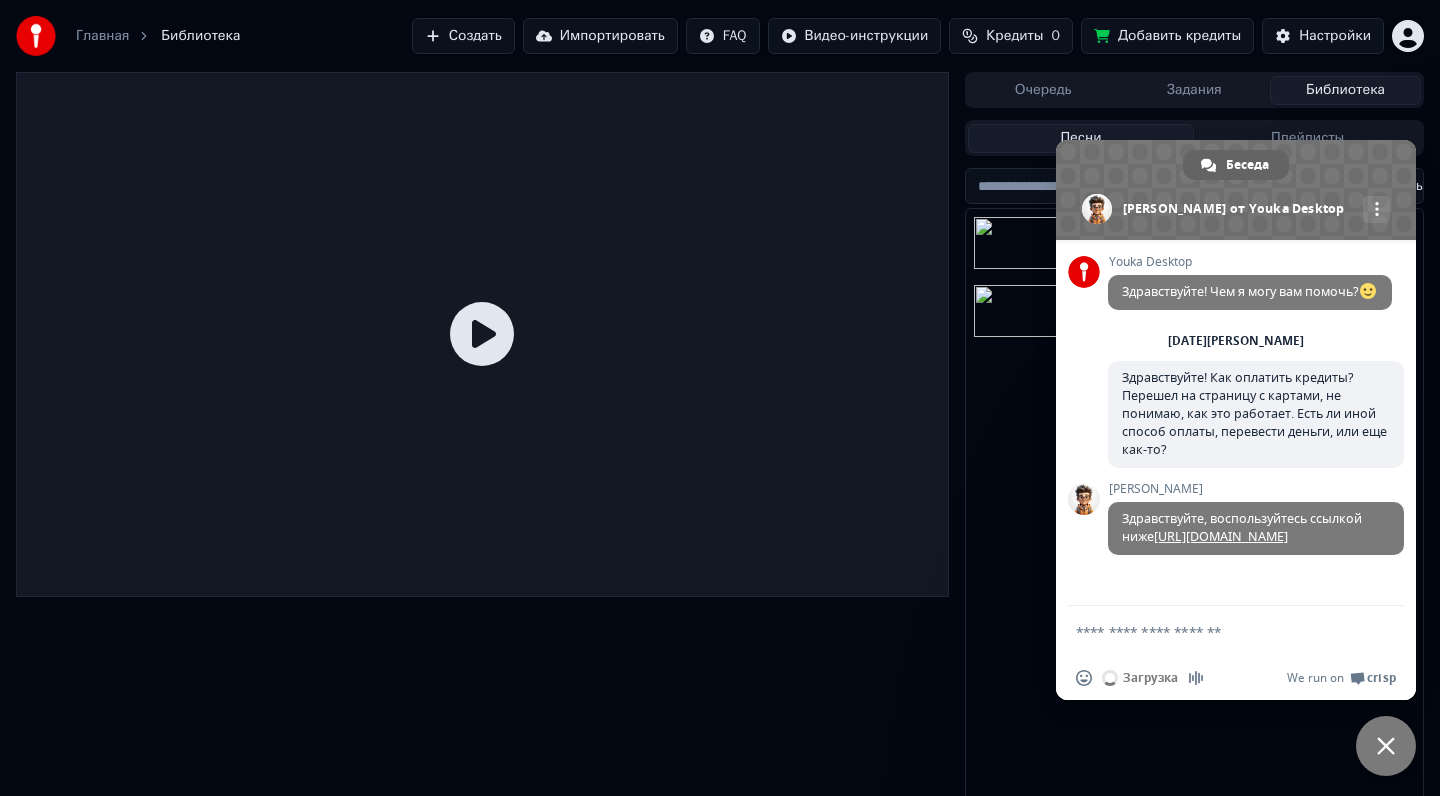 click at bounding box center [1216, 631] 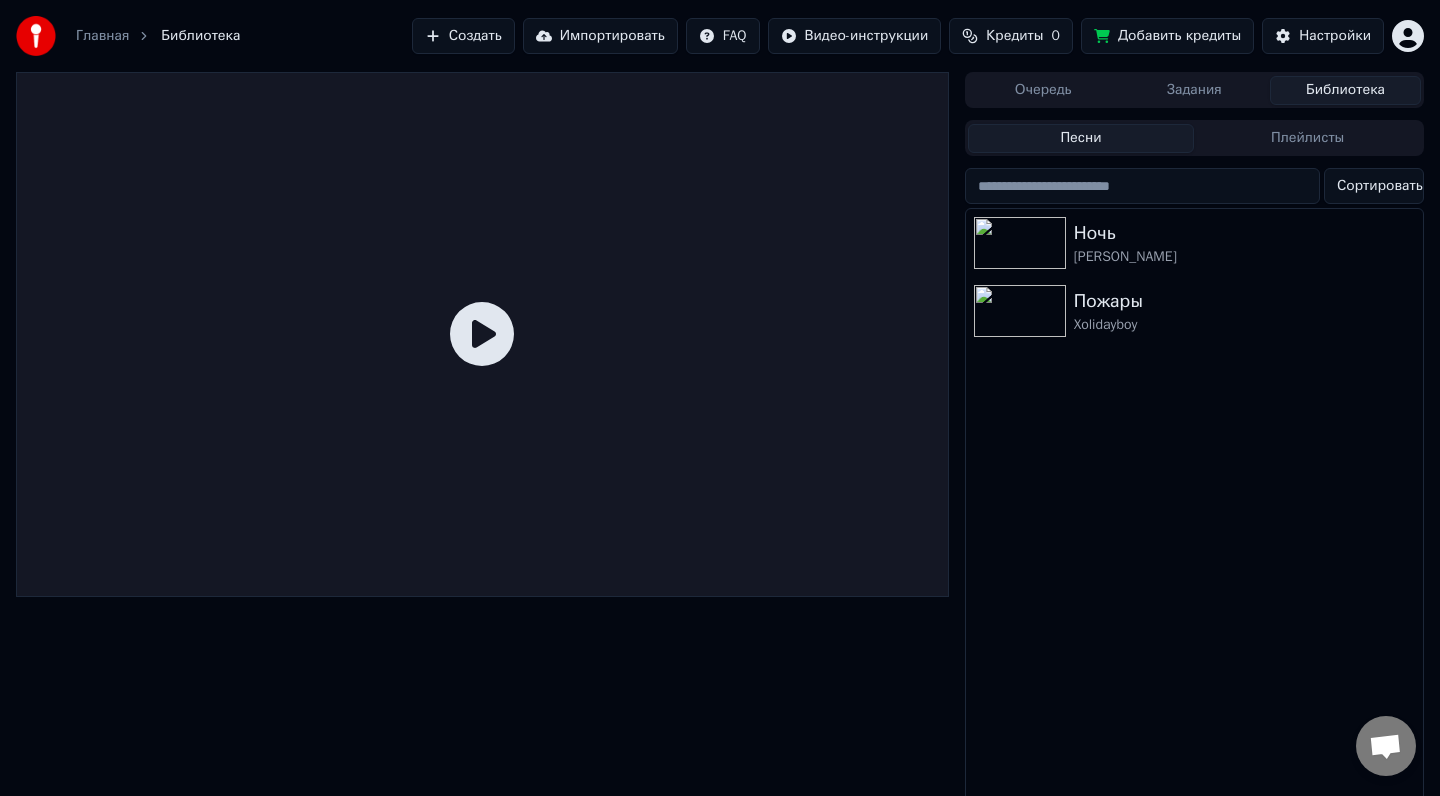 click at bounding box center (1386, 746) 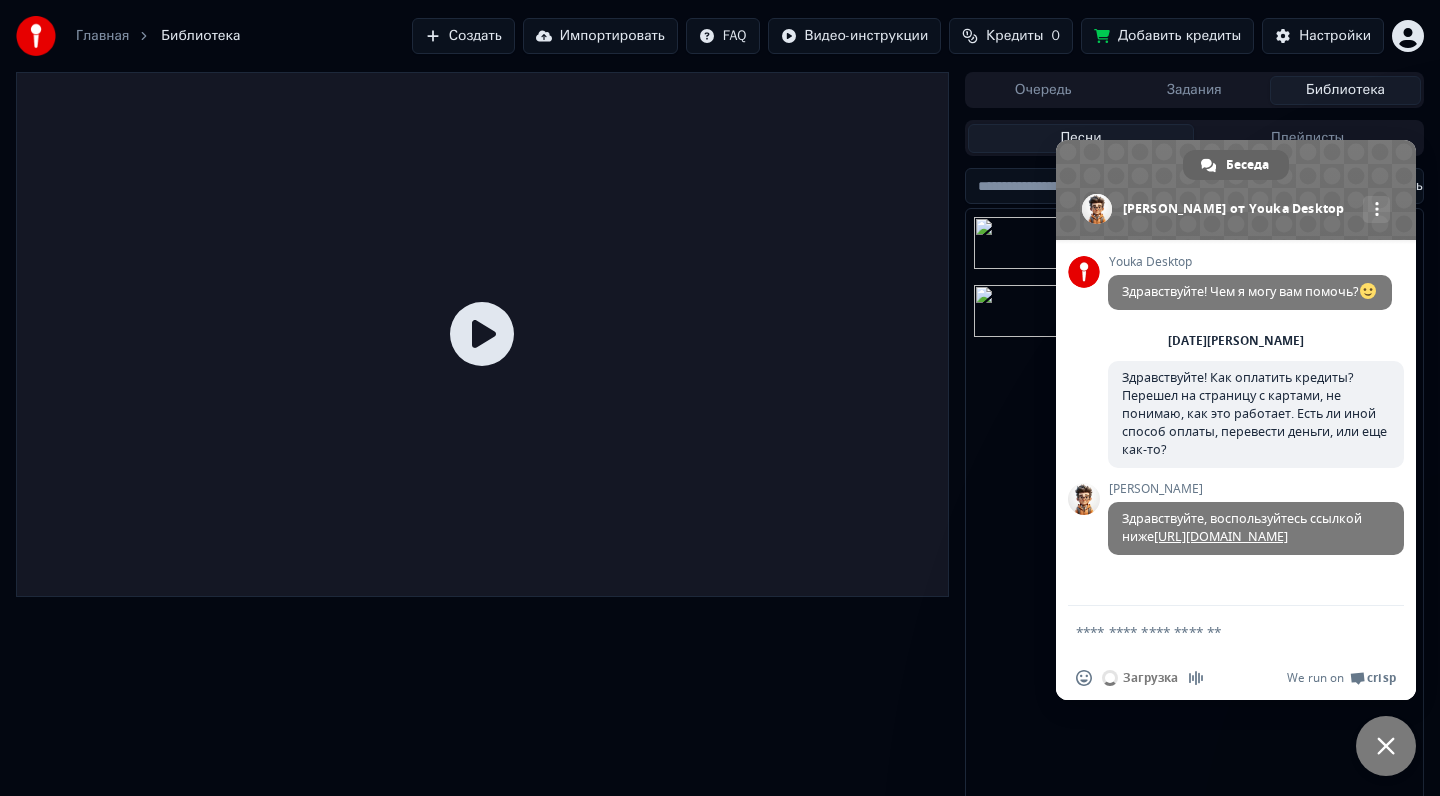 click on "Вставить emoji Загрузка Запись аудиосообщения" at bounding box center [1145, 678] 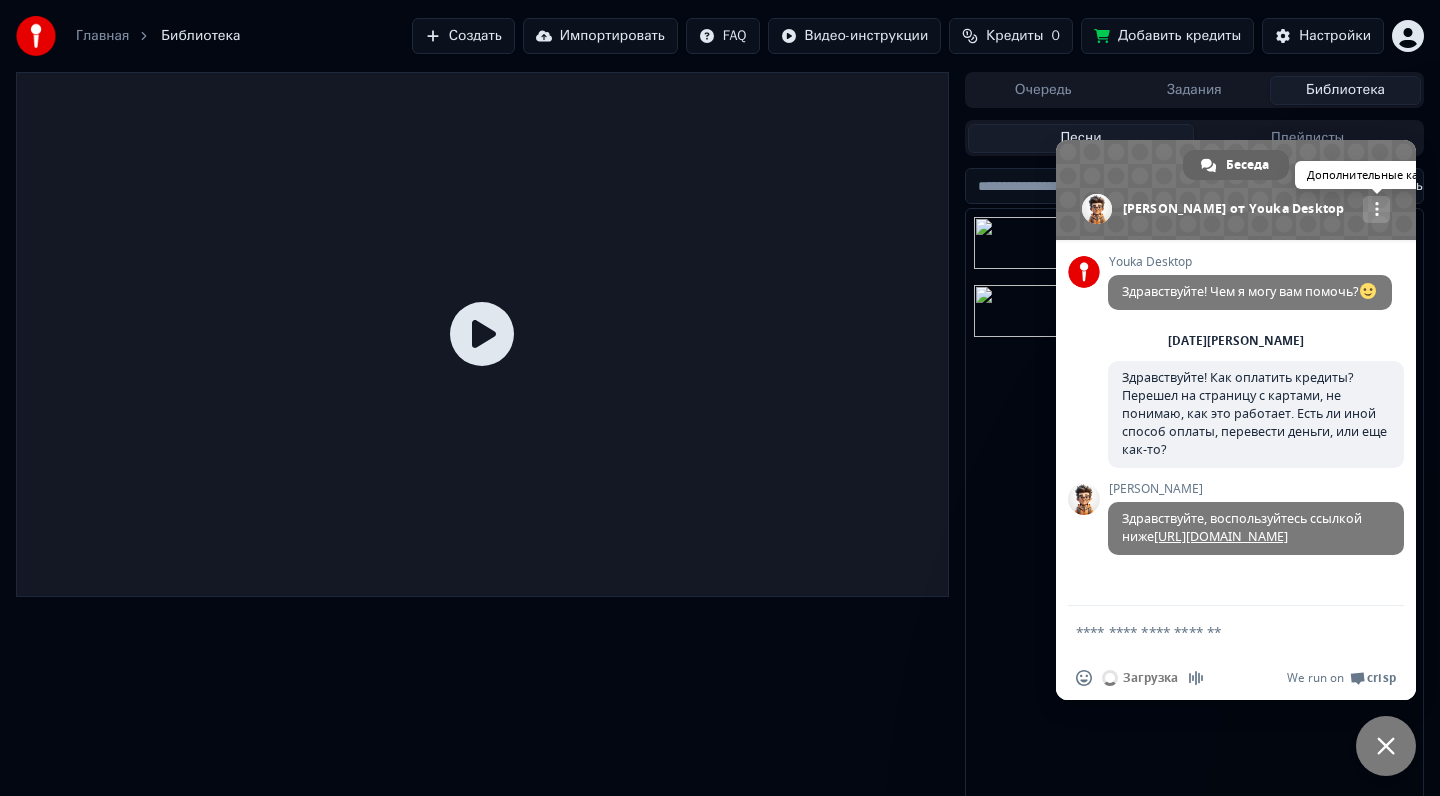 click on "Дополнительные каналы" at bounding box center [1376, 209] 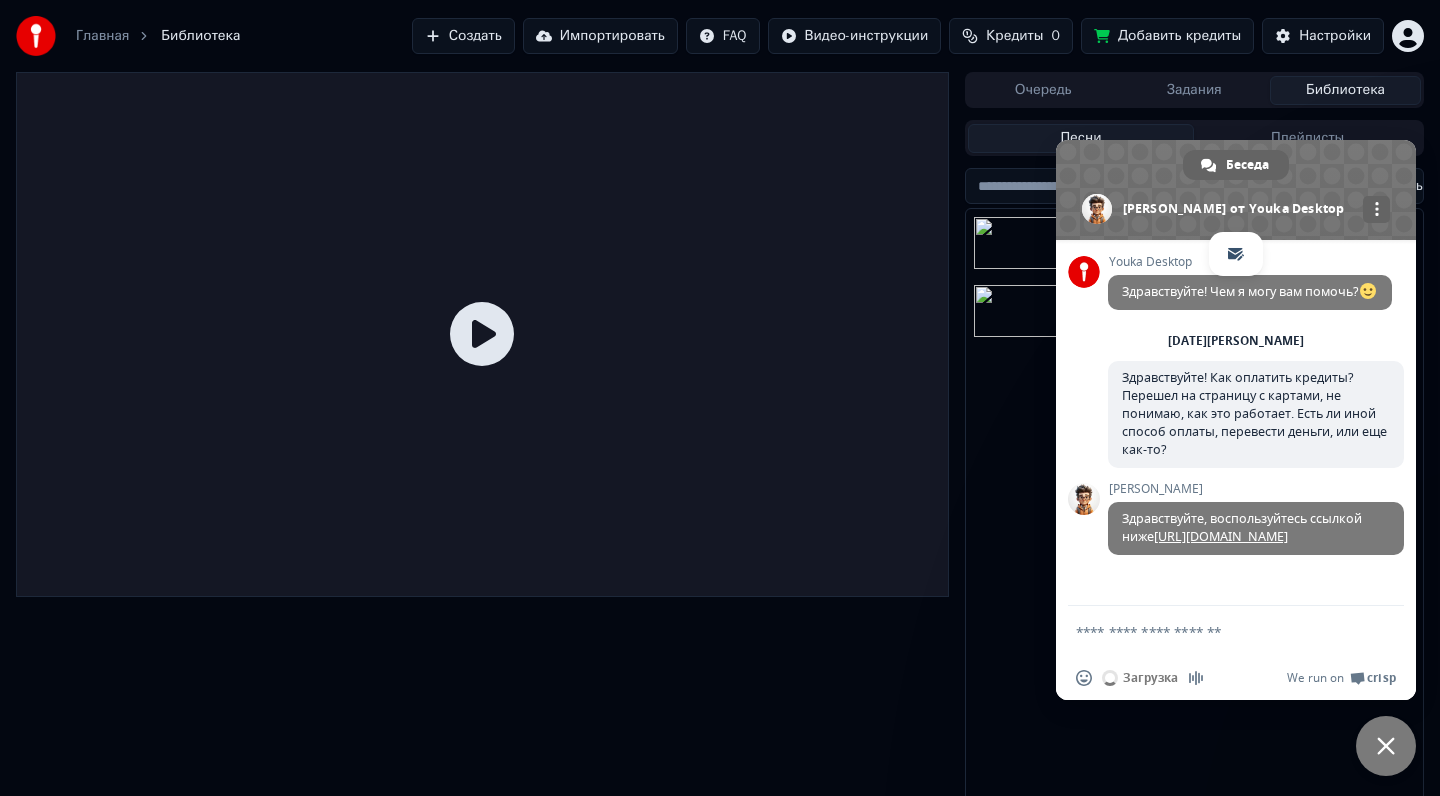 click at bounding box center [1376, 209] 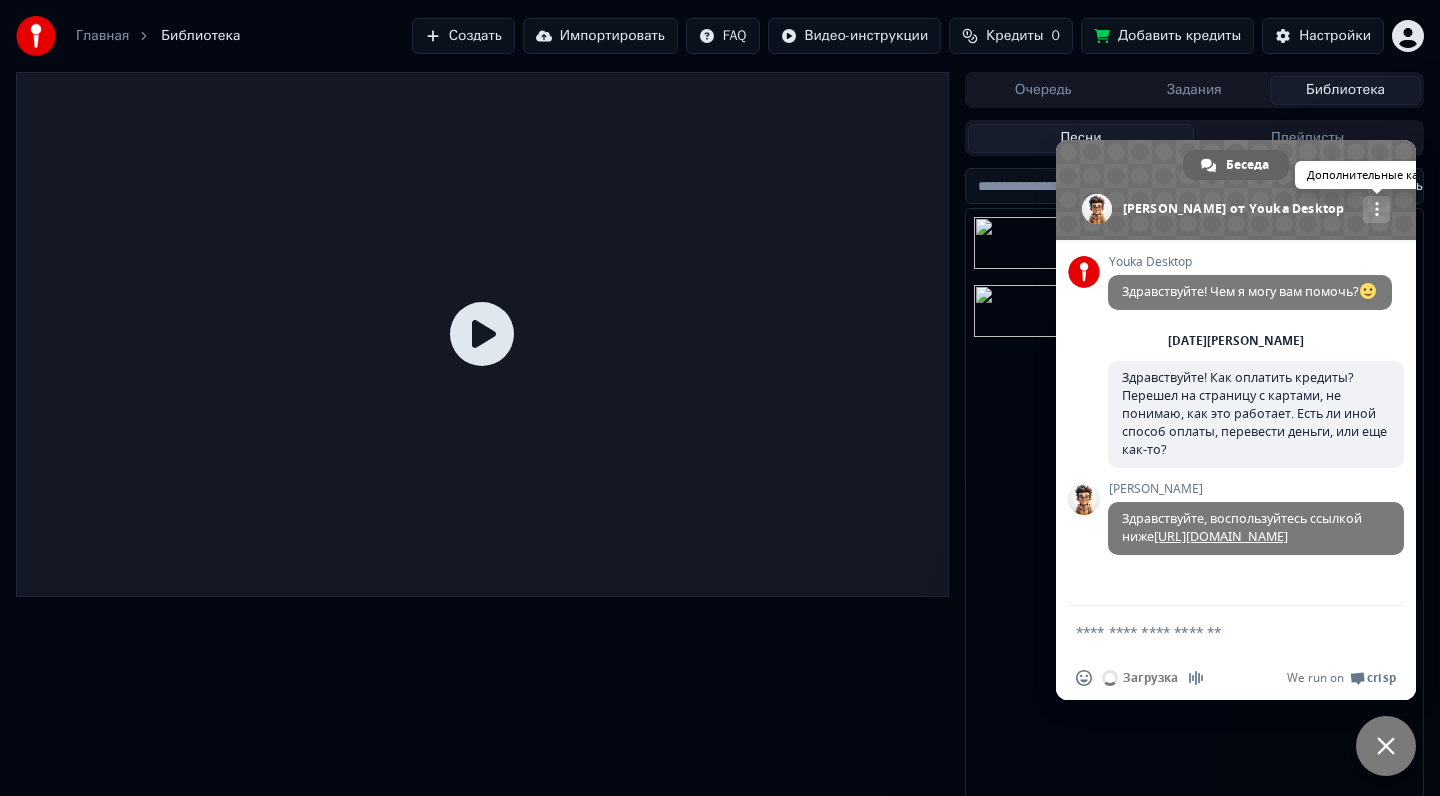 click on "Дополнительные каналы" at bounding box center [1376, 209] 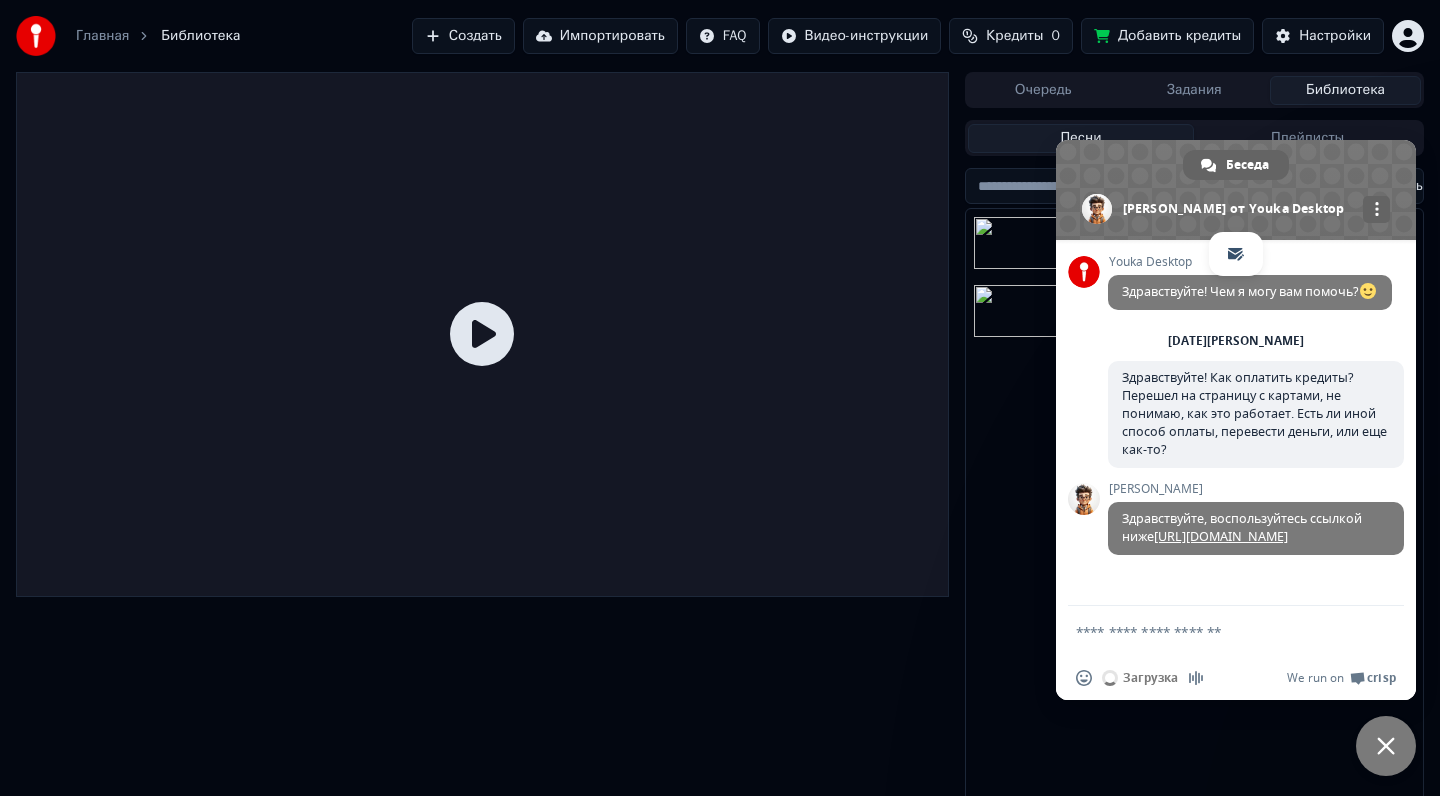 click at bounding box center (1216, 631) 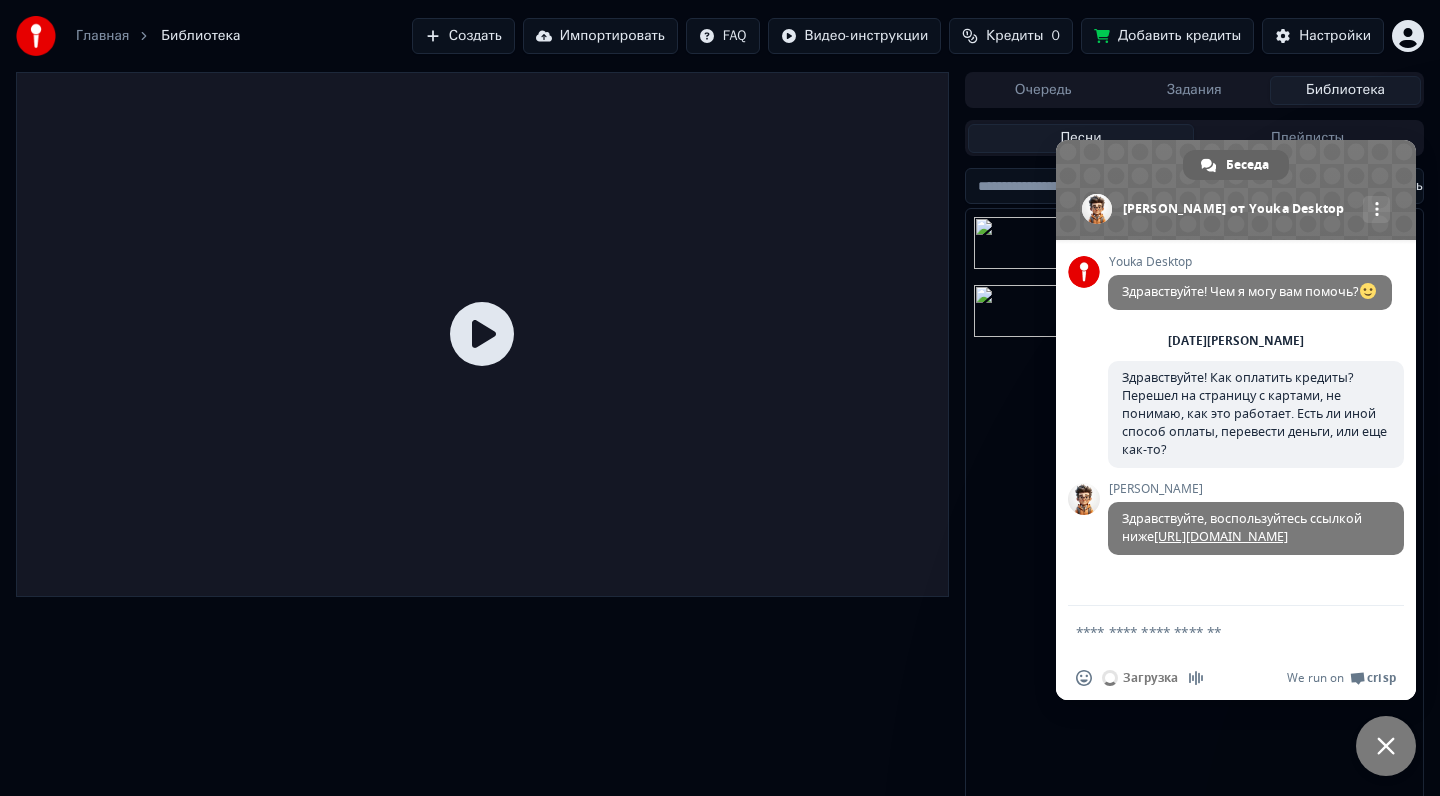 click at bounding box center (1386, 746) 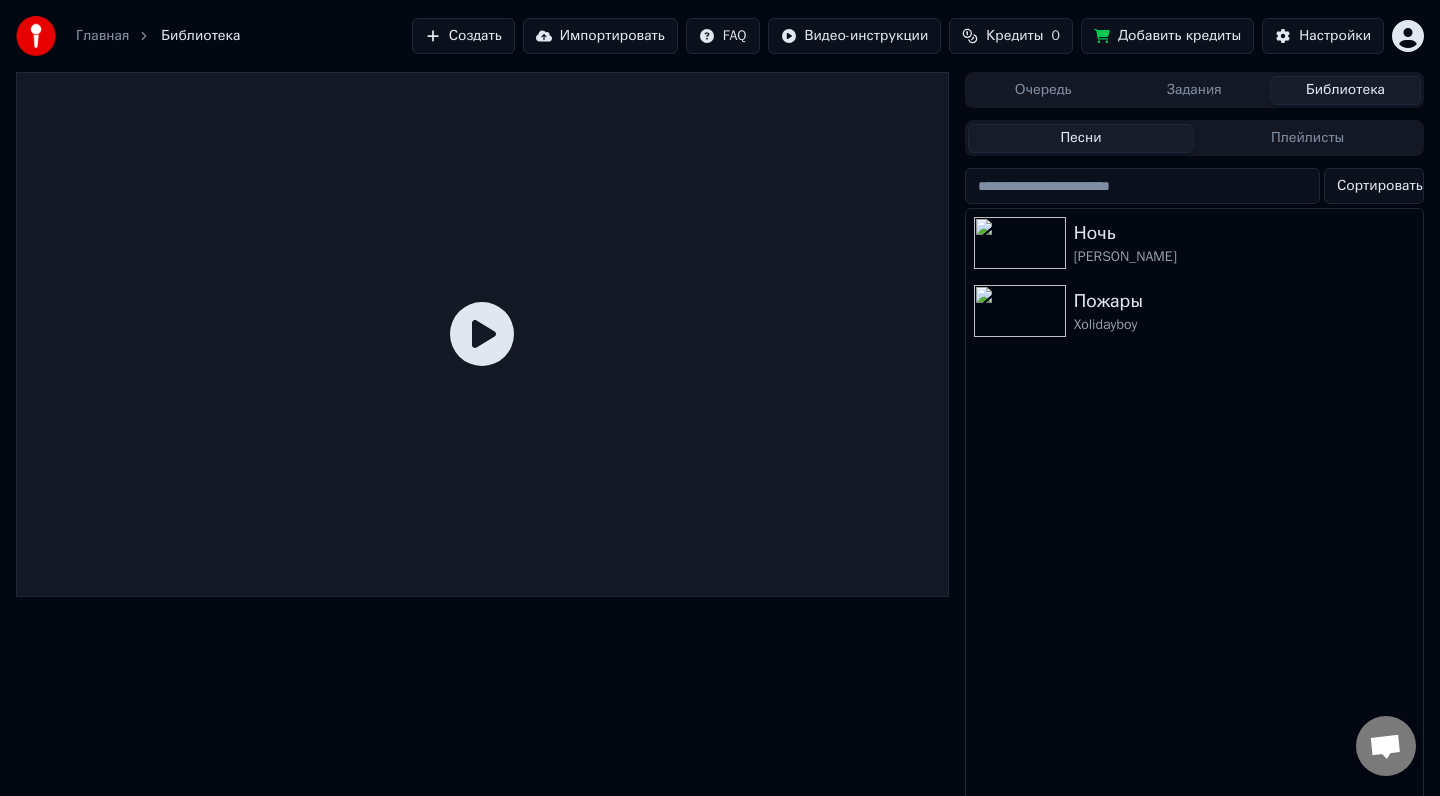 click at bounding box center [1385, 748] 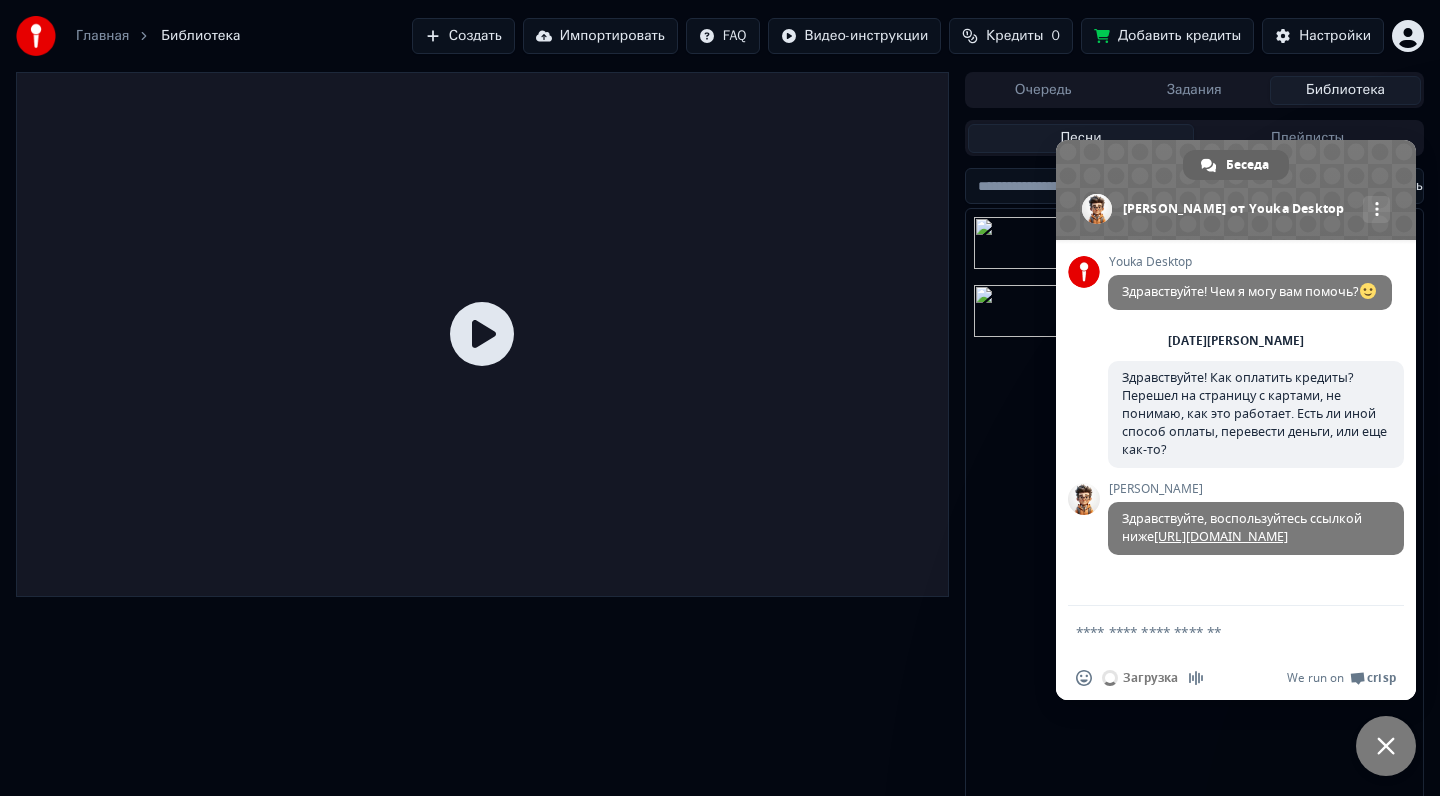 click on "Вставить emoji Загрузка Запись аудиосообщения" at bounding box center (1145, 678) 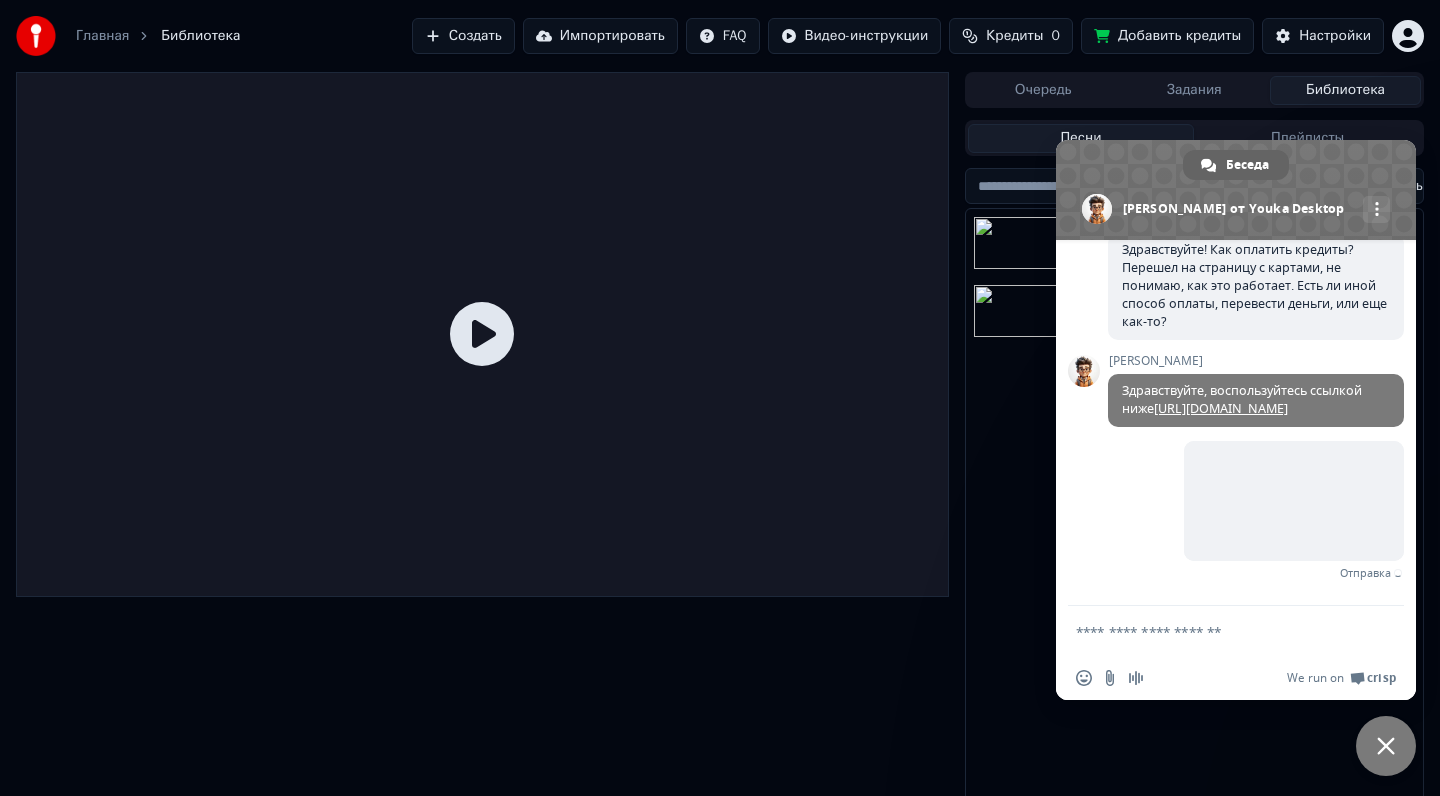 click at bounding box center [1216, 631] 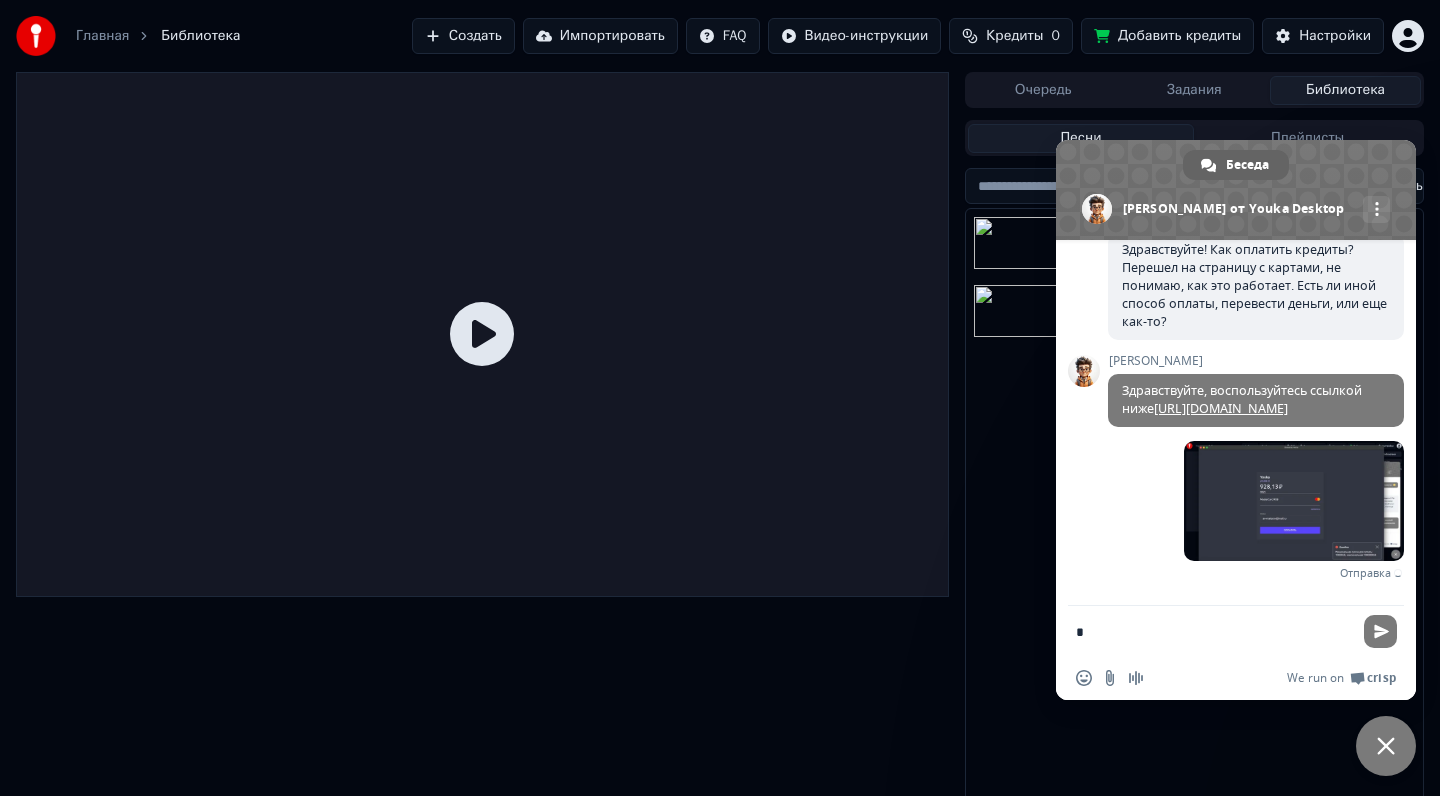 type on "*" 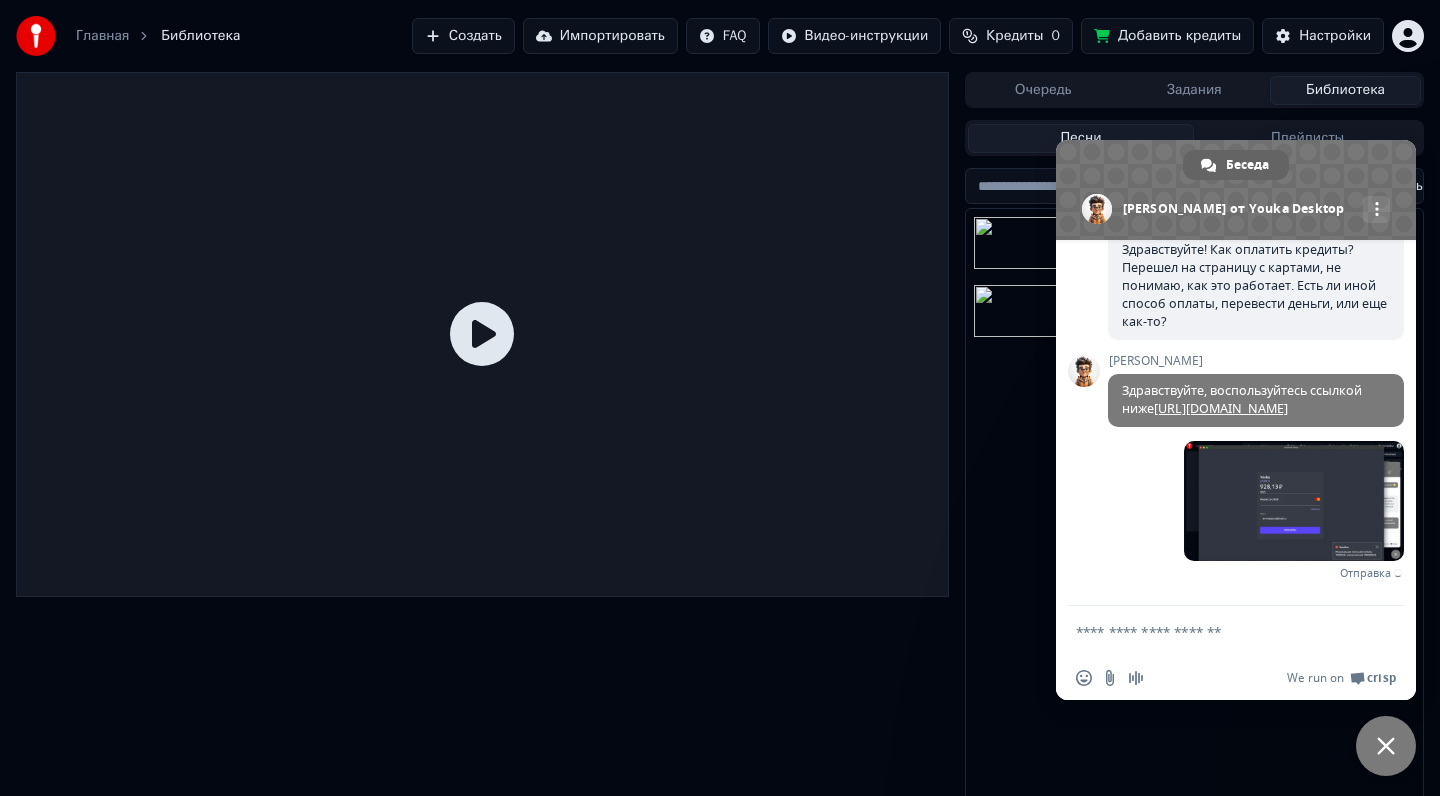 type on "*" 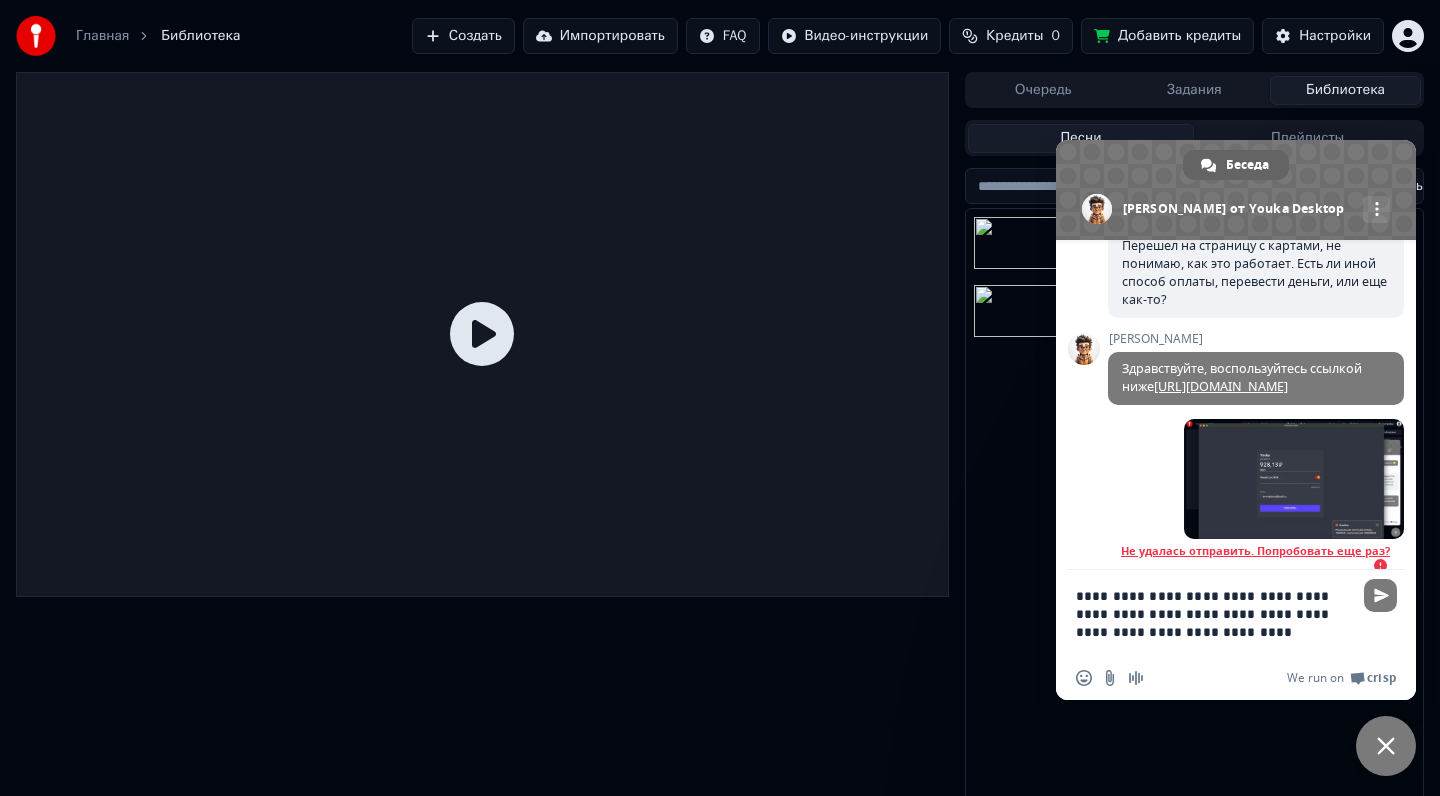 type on "**********" 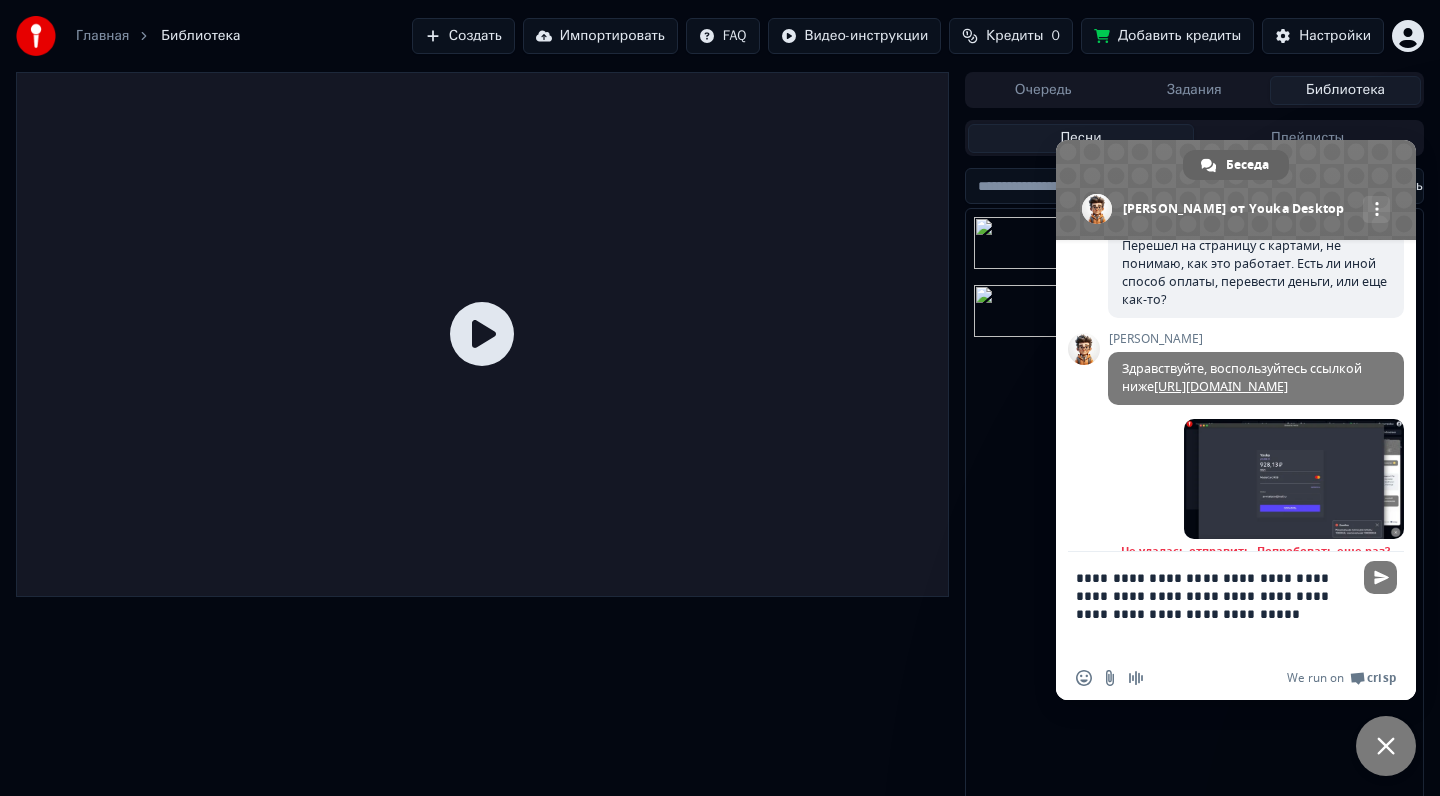 type 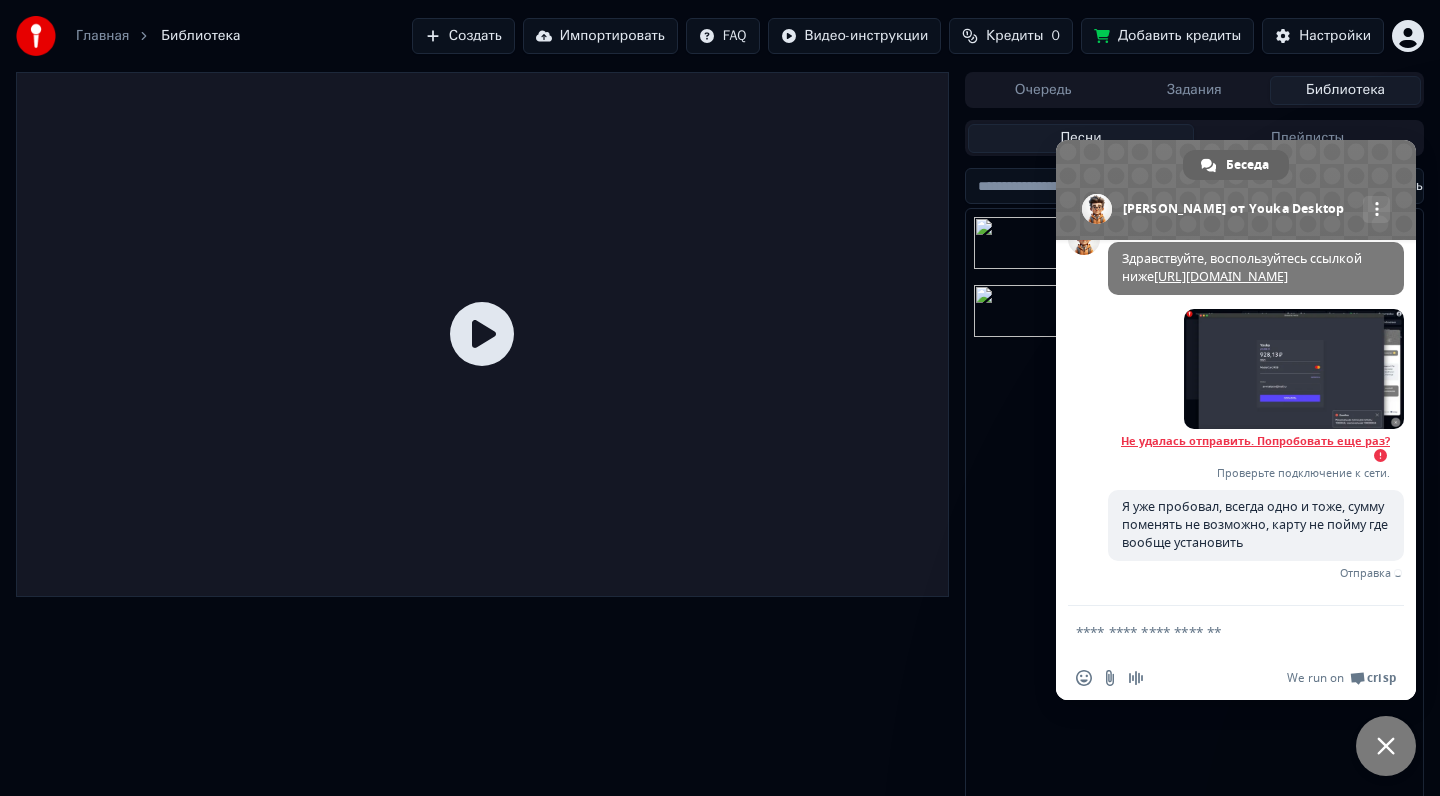 scroll, scrollTop: 255, scrollLeft: 0, axis: vertical 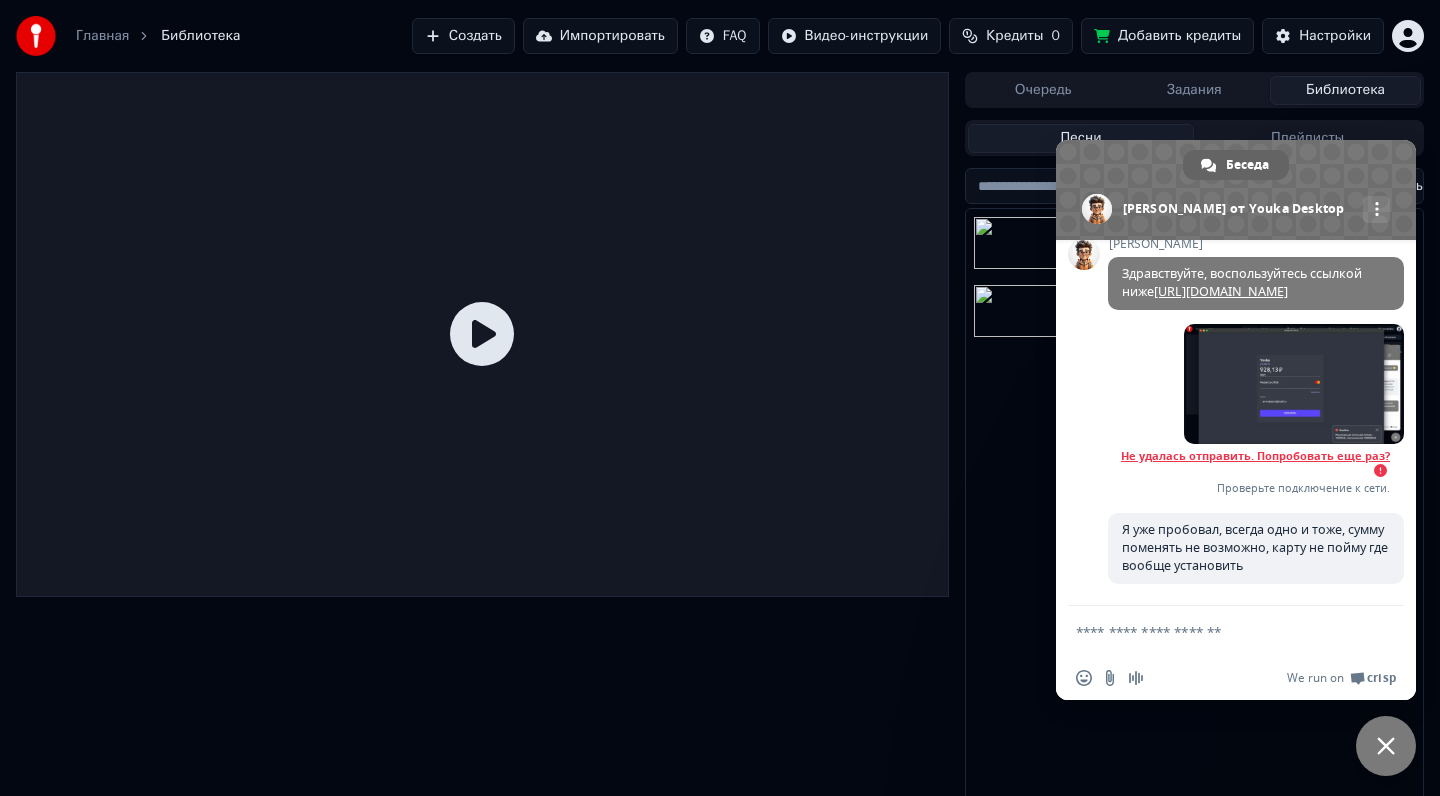 click on "Не удалась отправить. Попробовать еще раз?" at bounding box center (1255, 456) 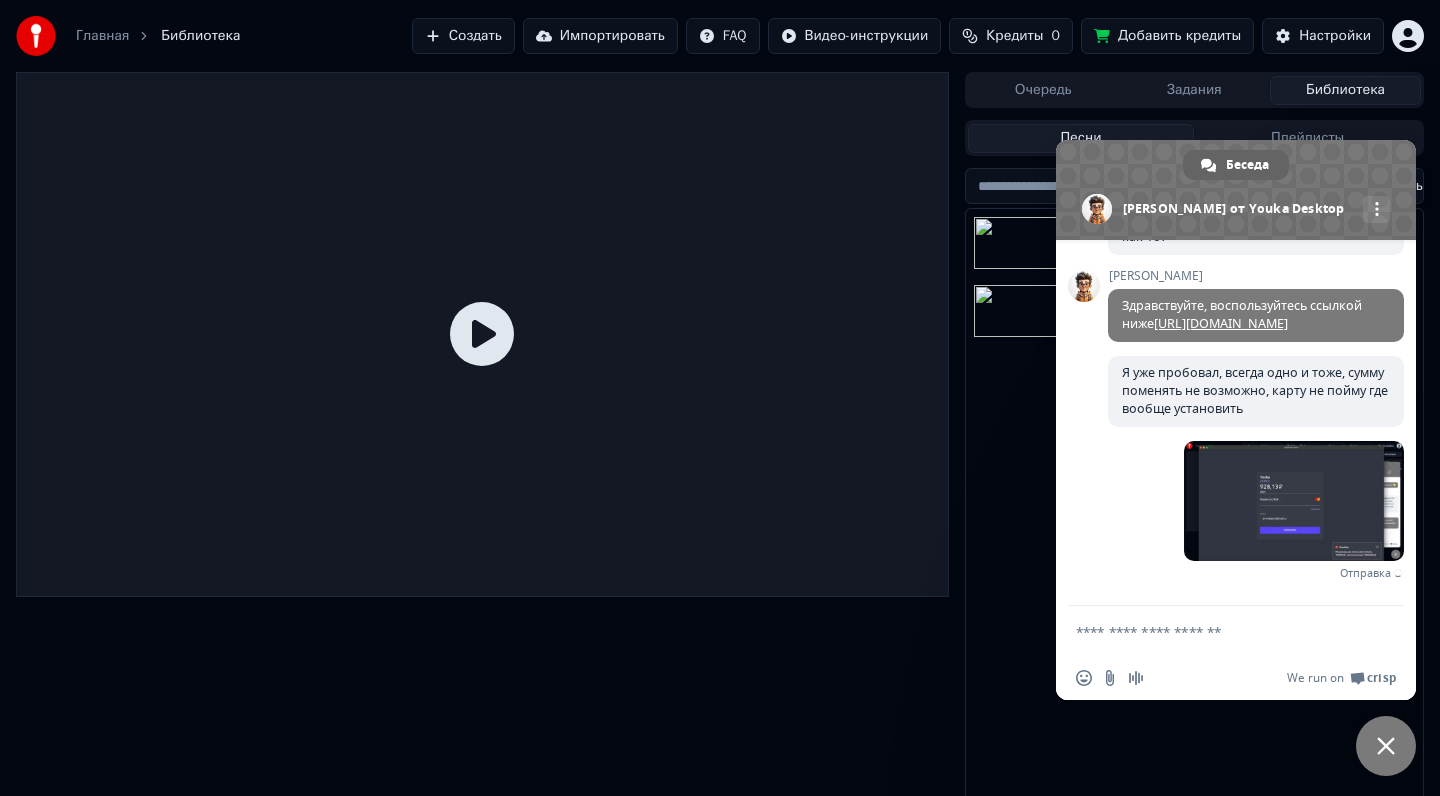 scroll, scrollTop: 206, scrollLeft: 0, axis: vertical 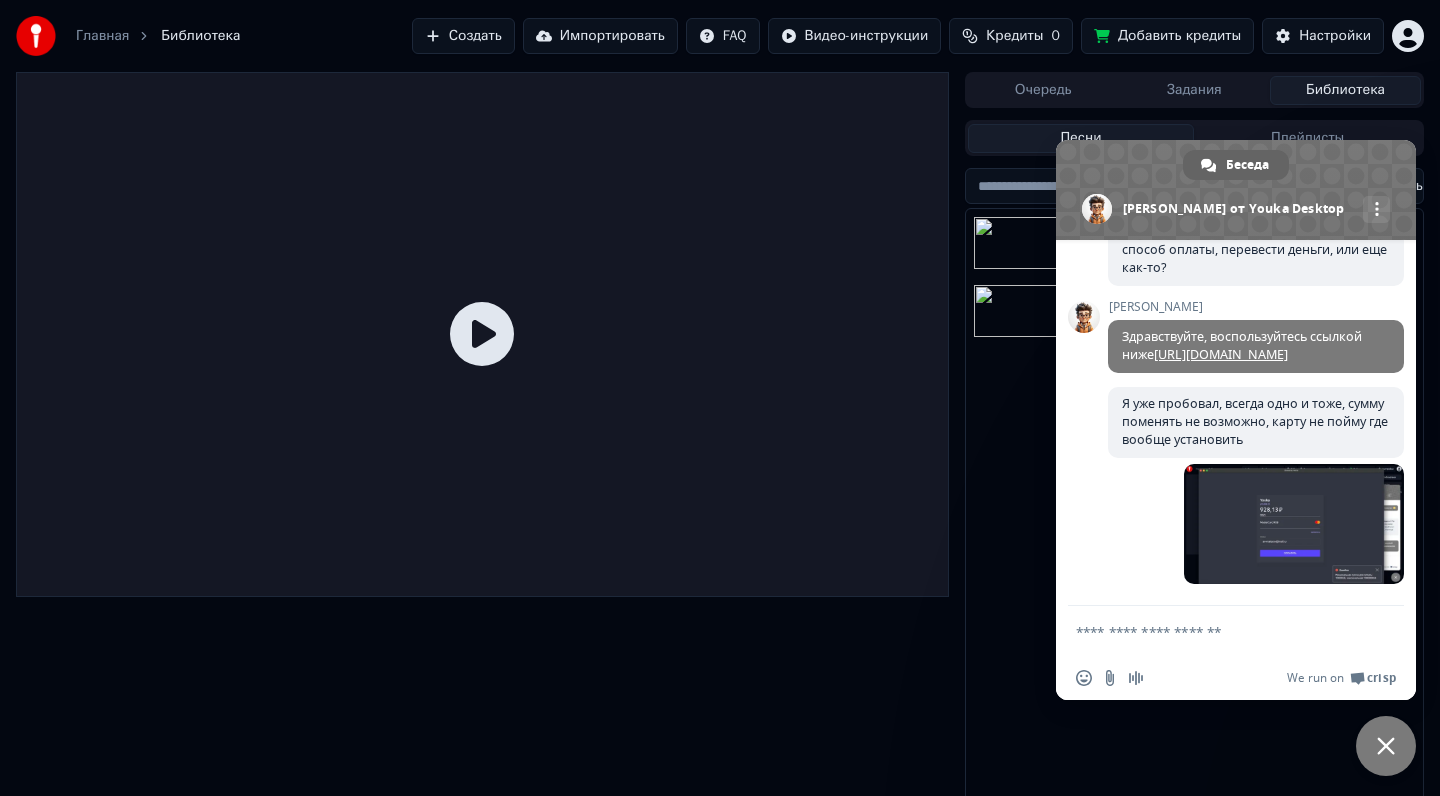 click on "Ночь [PERSON_NAME] Пожары Xolidayboy" at bounding box center (1194, 506) 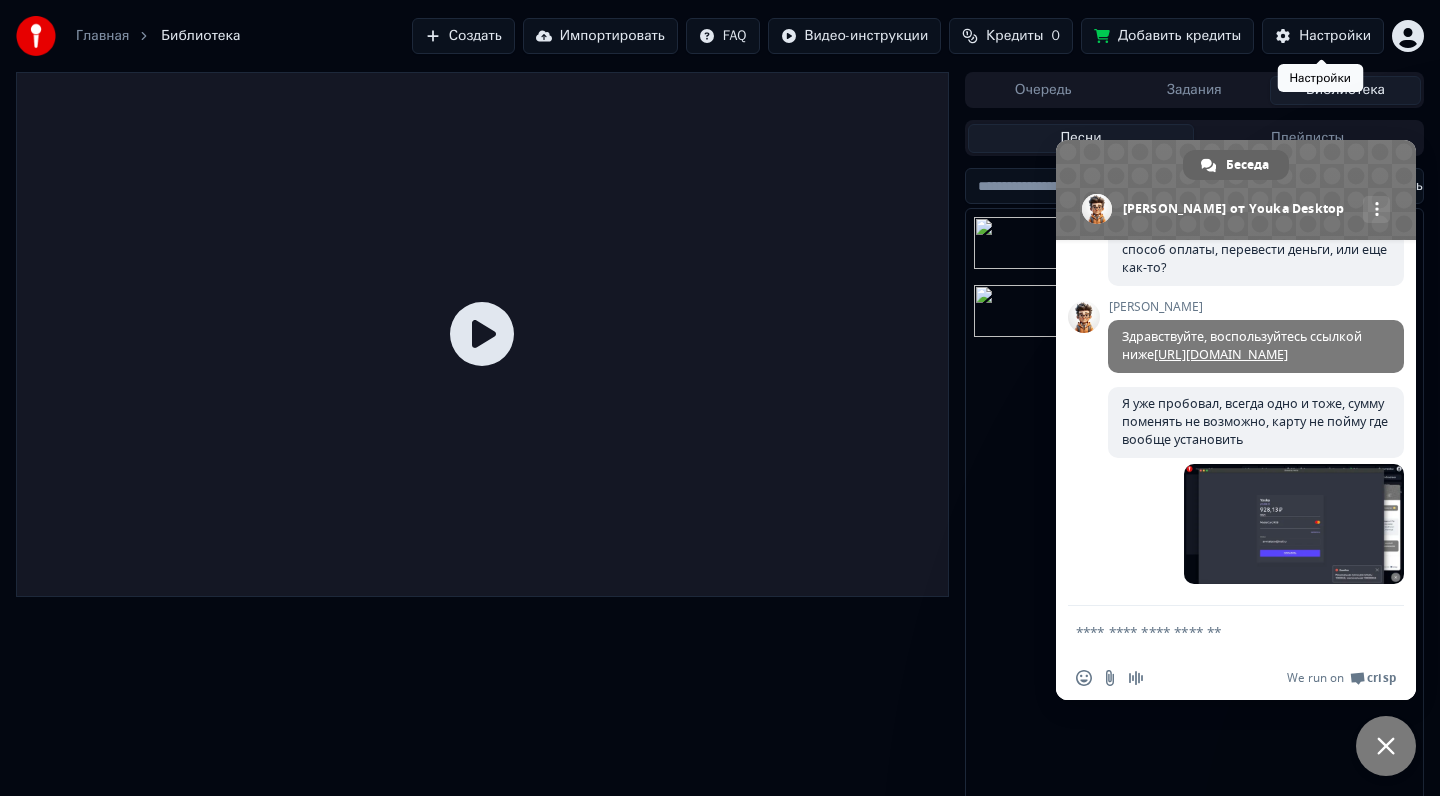 click on "Настройки" at bounding box center (1335, 36) 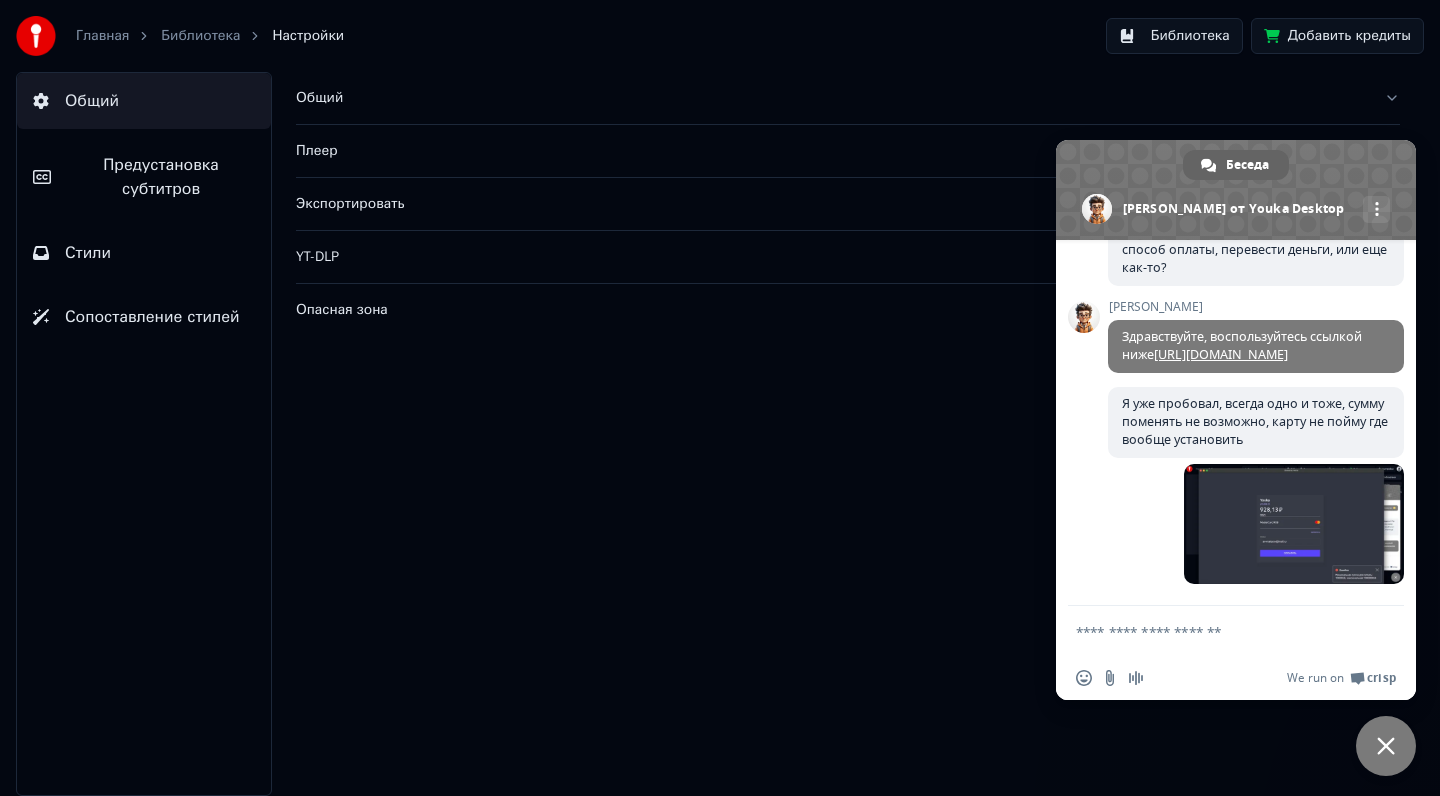 click on "Главная" at bounding box center (102, 36) 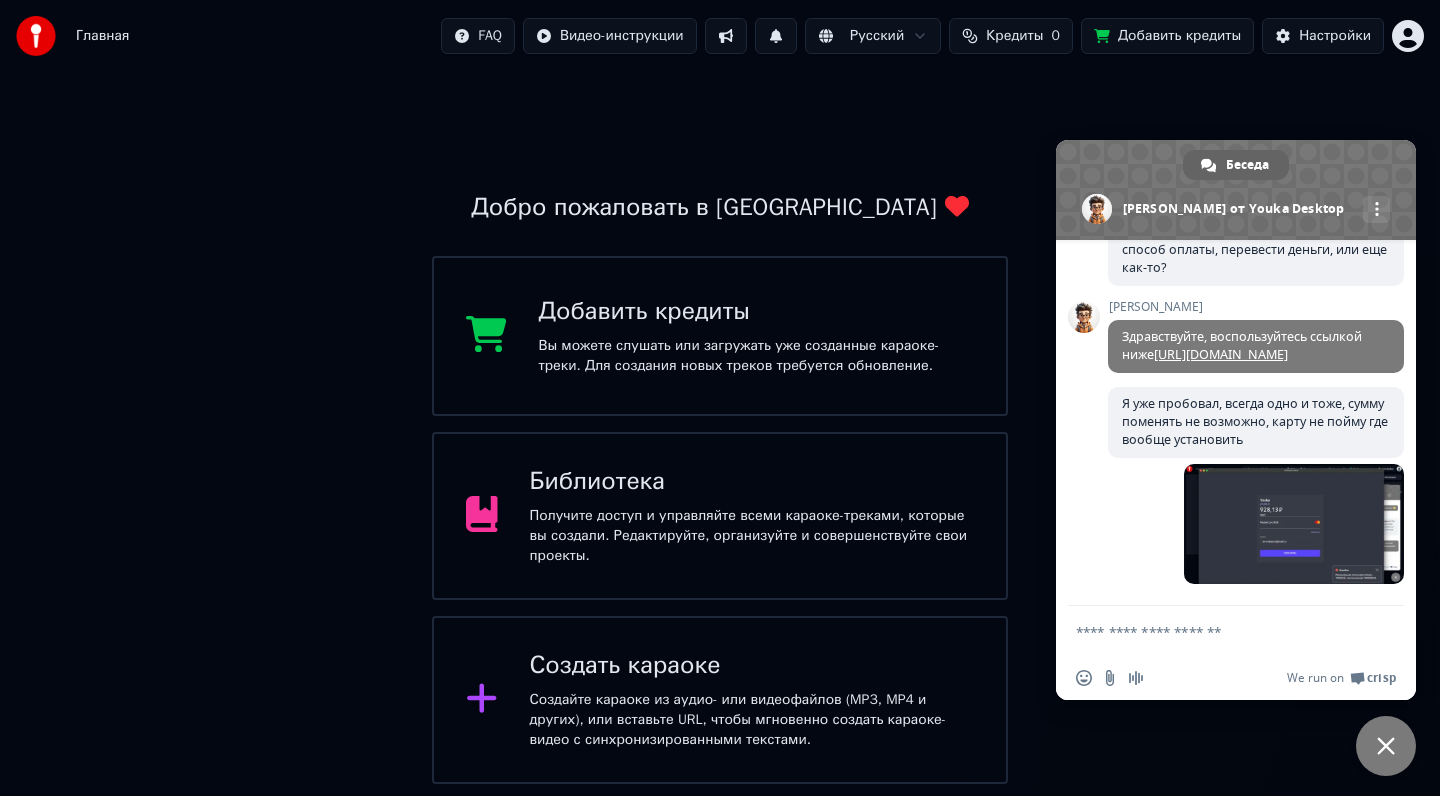 click on "Главная FAQ Видео-инструкции Русский Кредиты 0 Добавить кредиты Настройки Добро пожаловать в Youka Добавить кредиты Вы можете слушать или загружать уже созданные караоке-треки. Для создания новых треков требуется обновление. Библиотека Получите доступ и управляйте всеми караоке-треками, которые вы создали. Редактируйте, организуйте и совершенствуйте свои проекты. Создать караоке Создайте караоке из аудио- или видеофайлов (MP3, MP4 и других), или вставьте URL, чтобы мгновенно создать караоке-видео с синхронизированными текстами. Беседа [PERSON_NAME] от Youka Desktop Youka Desktop [PERSON_NAME]" at bounding box center (720, 392) 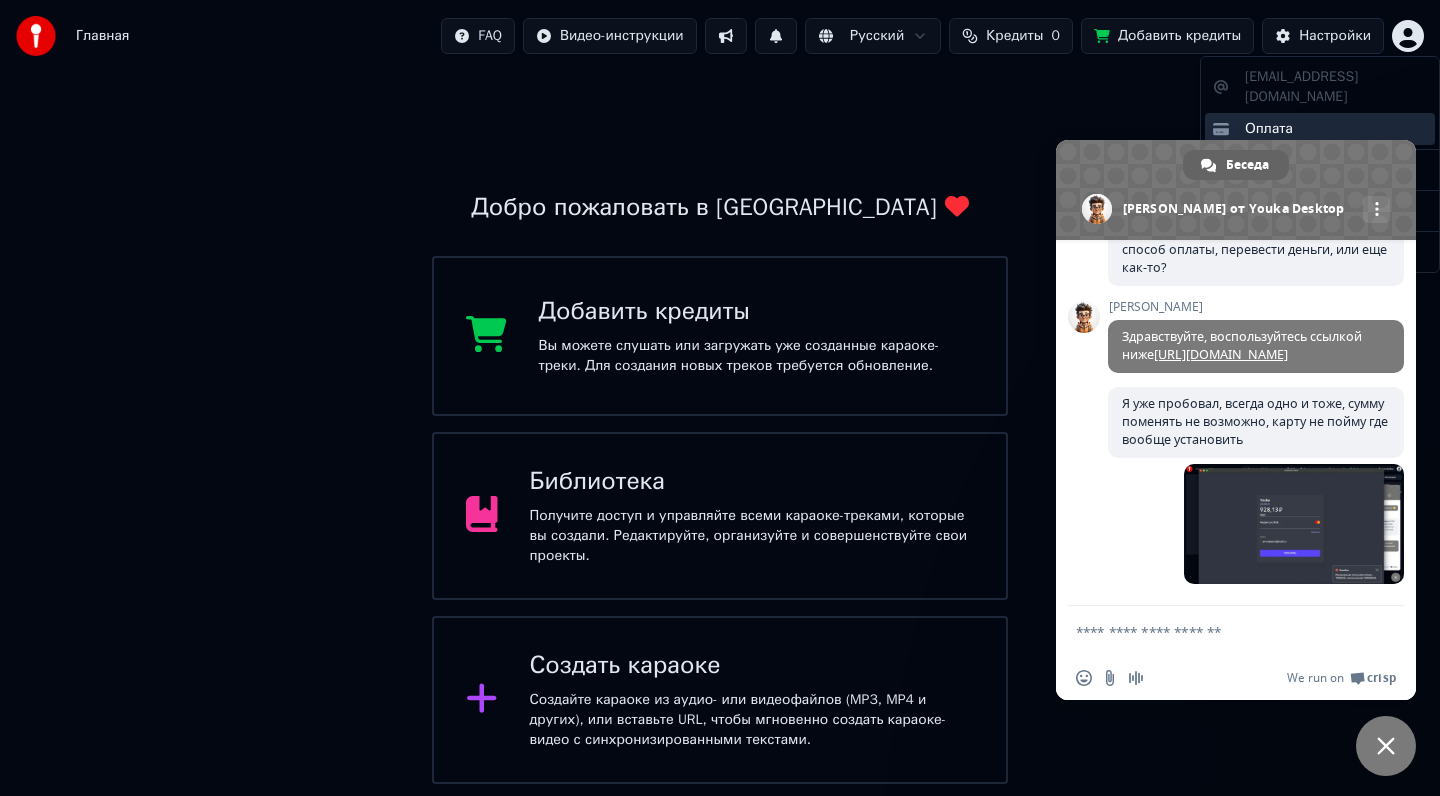 click on "Оплата" at bounding box center (1320, 129) 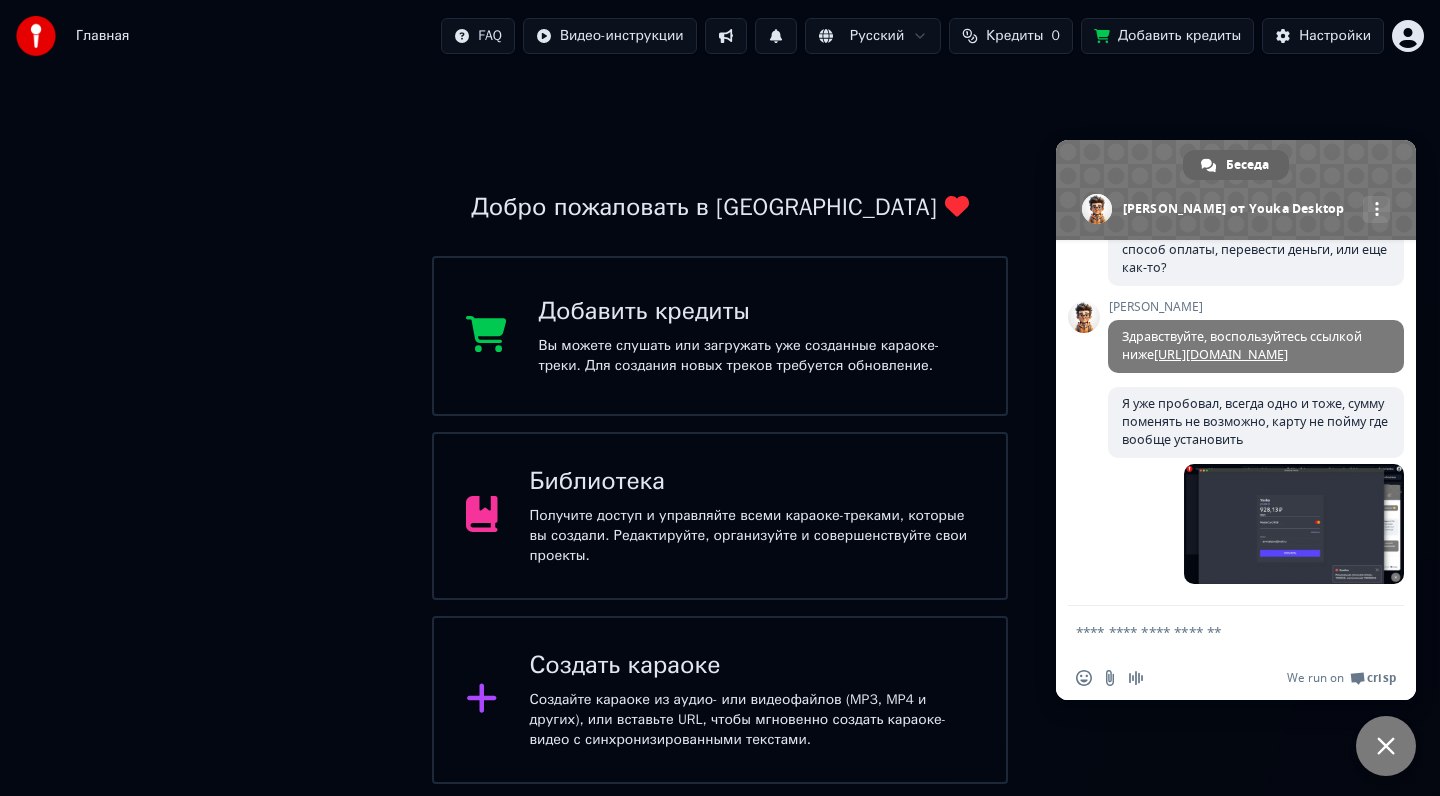 click at bounding box center (1386, 746) 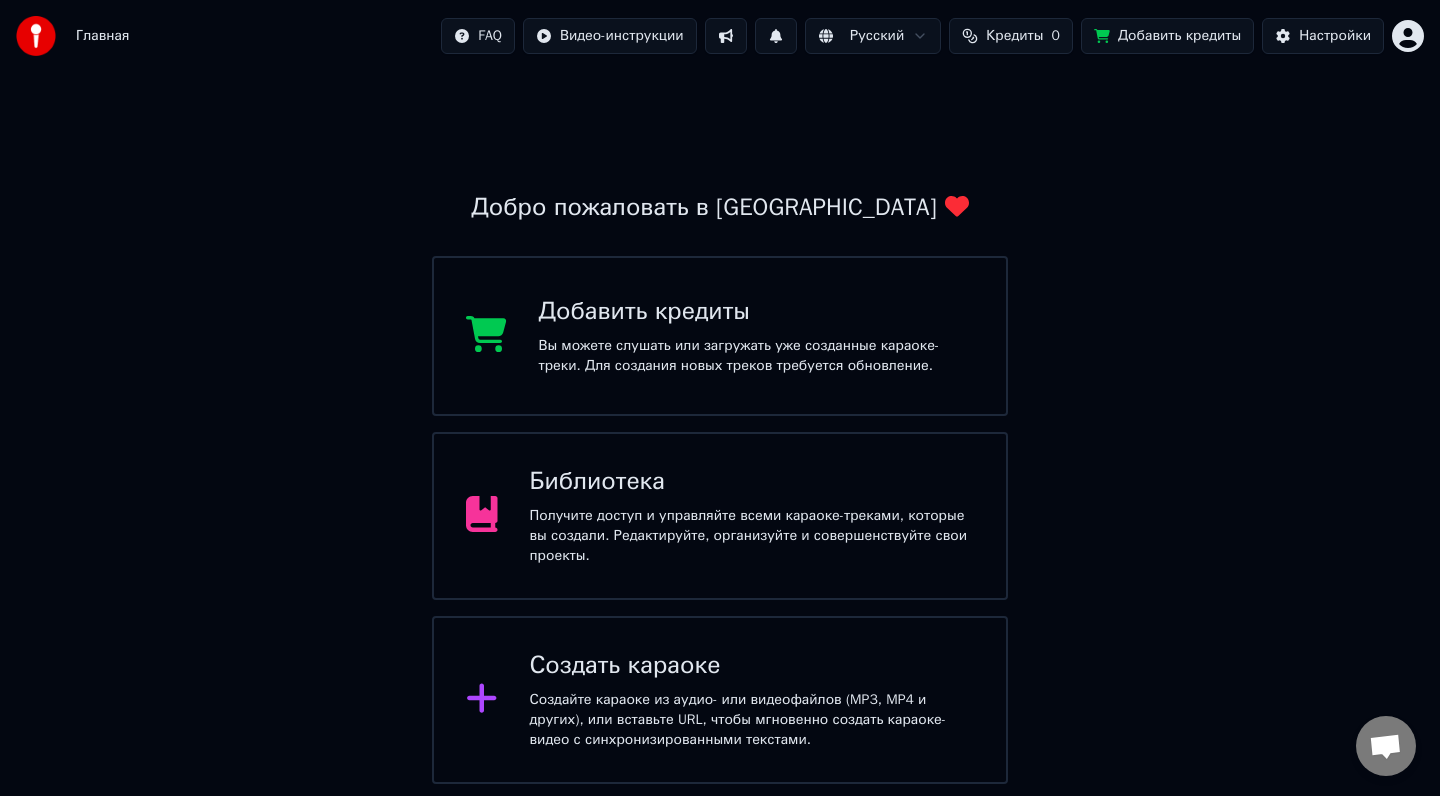 click on "Добро пожаловать в Youka Добавить кредиты Вы можете слушать или загружать уже созданные караоке-треки. Для создания новых треков требуется обновление. Библиотека Получите доступ и управляйте всеми караоке-треками, которые вы создали. Редактируйте, организуйте и совершенствуйте свои проекты. Создать караоке Создайте караоке из аудио- или видеофайлов (MP3, MP4 и других), или вставьте URL, чтобы мгновенно создать караоке-видео с синхронизированными текстами." at bounding box center (720, 428) 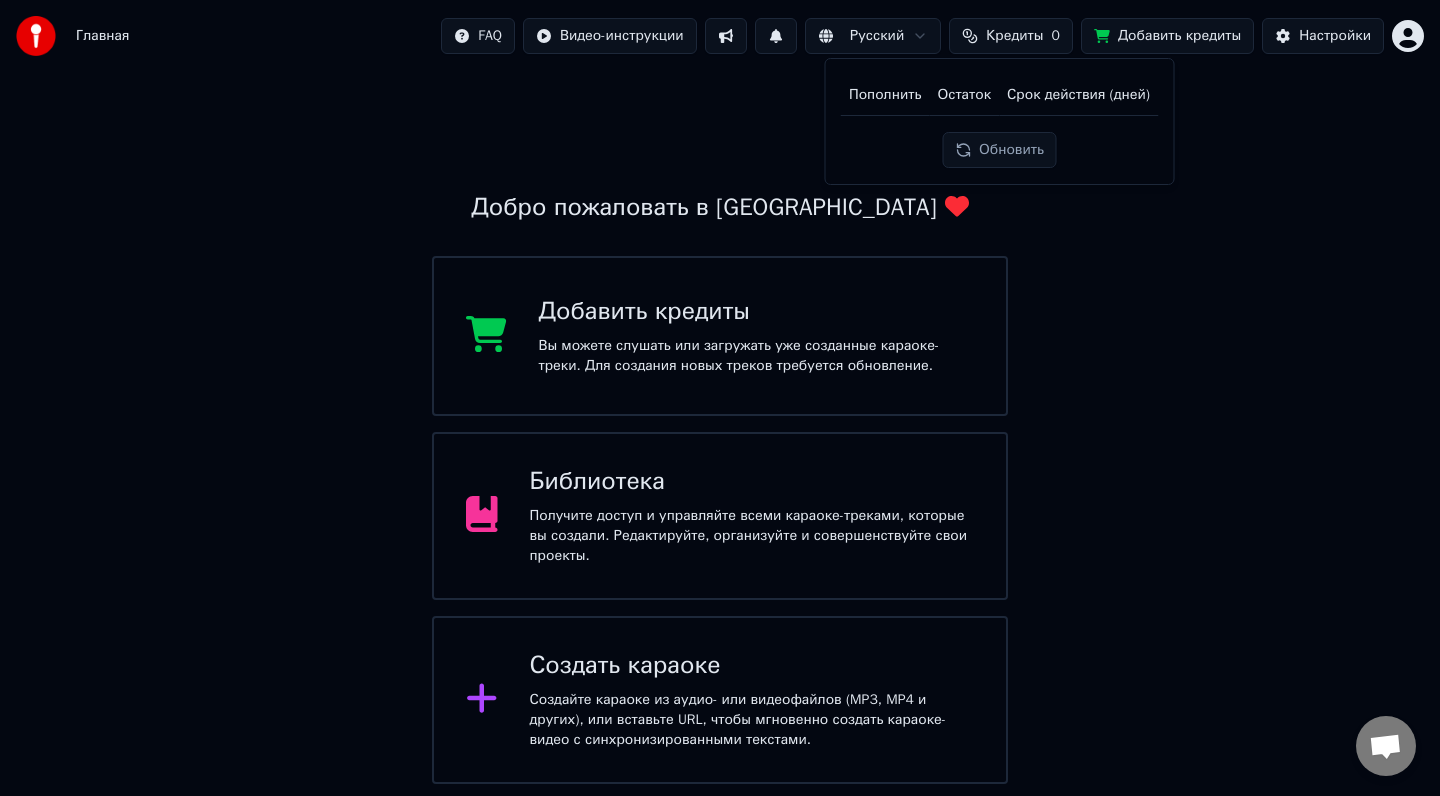 click on "Кредиты" at bounding box center [1014, 36] 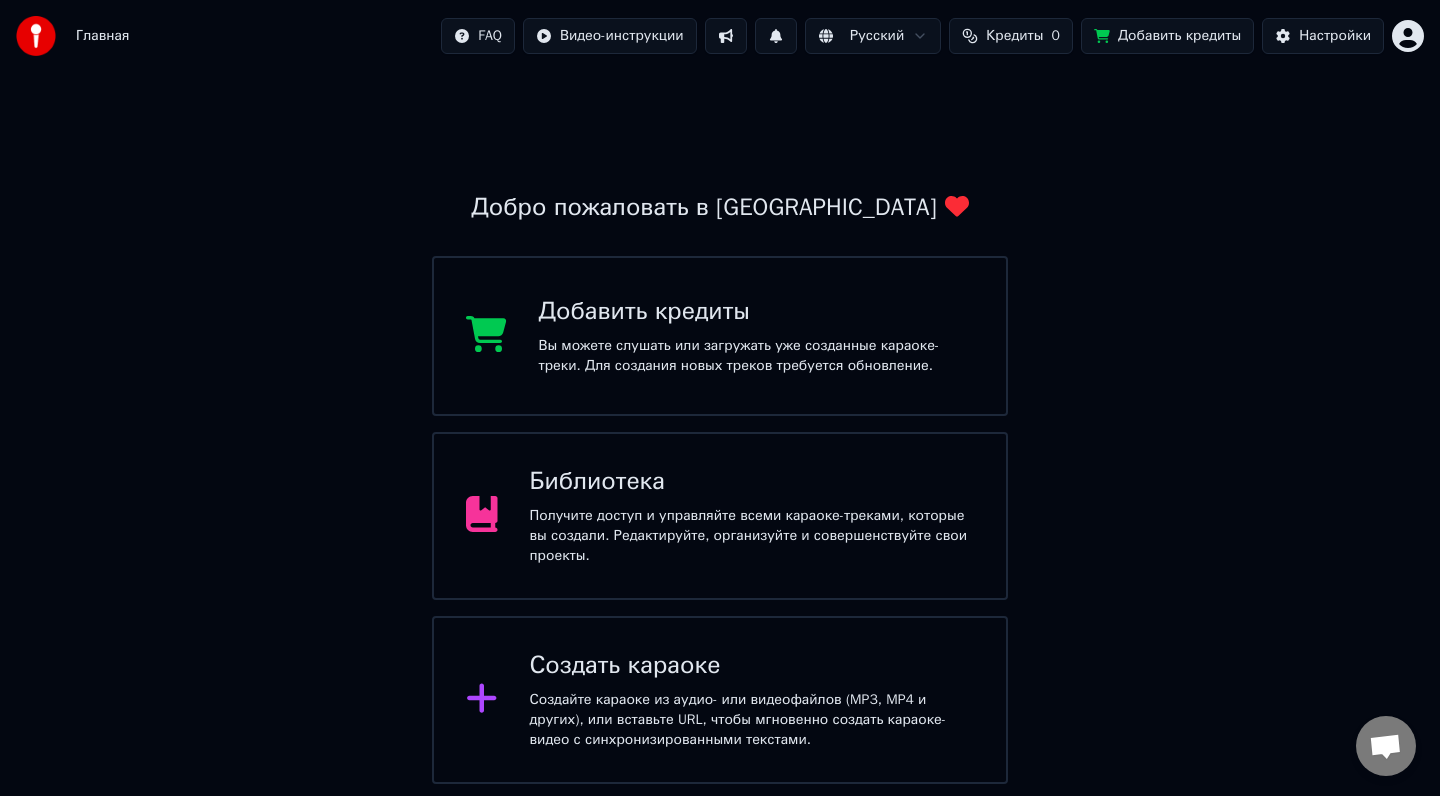 click at bounding box center [726, 36] 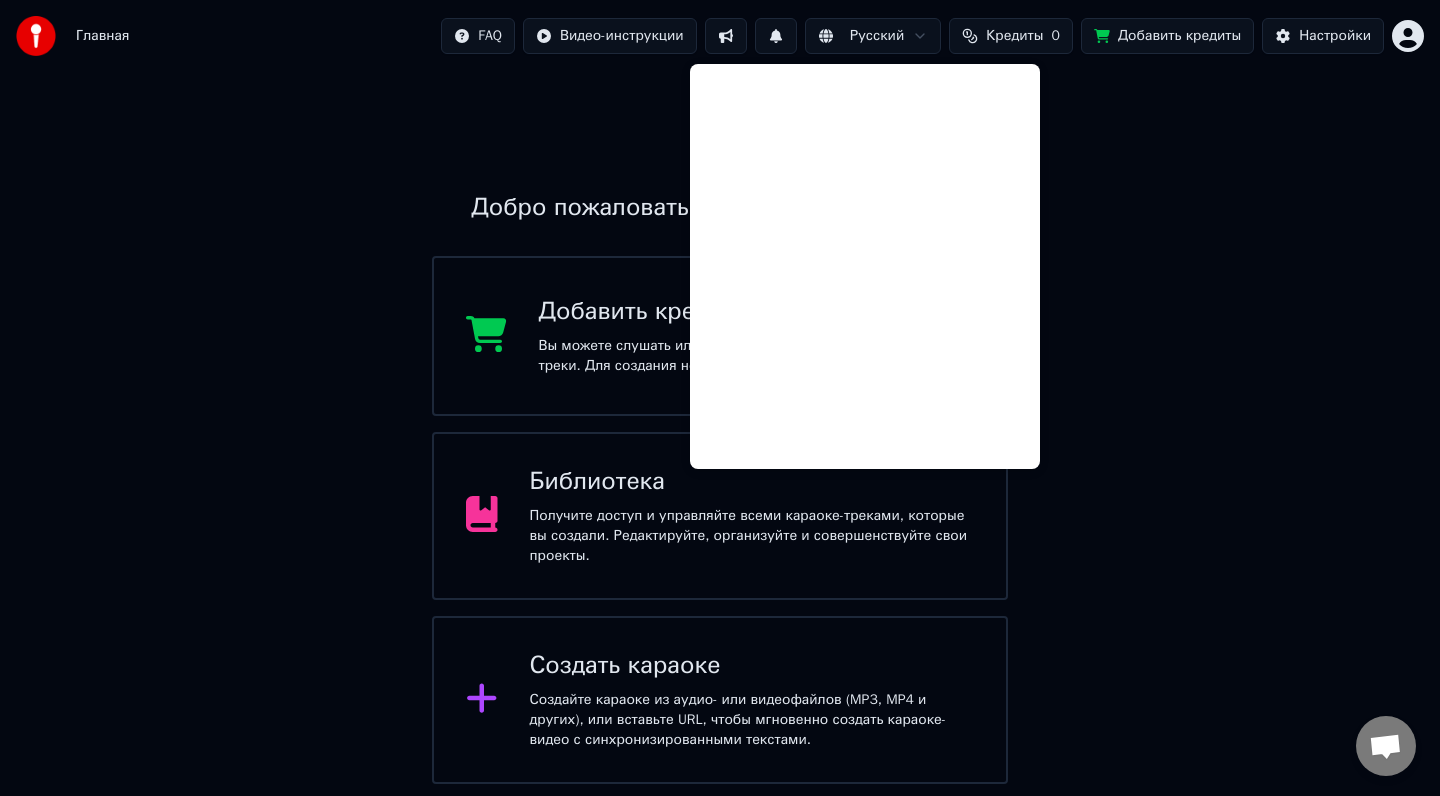 click at bounding box center [776, 36] 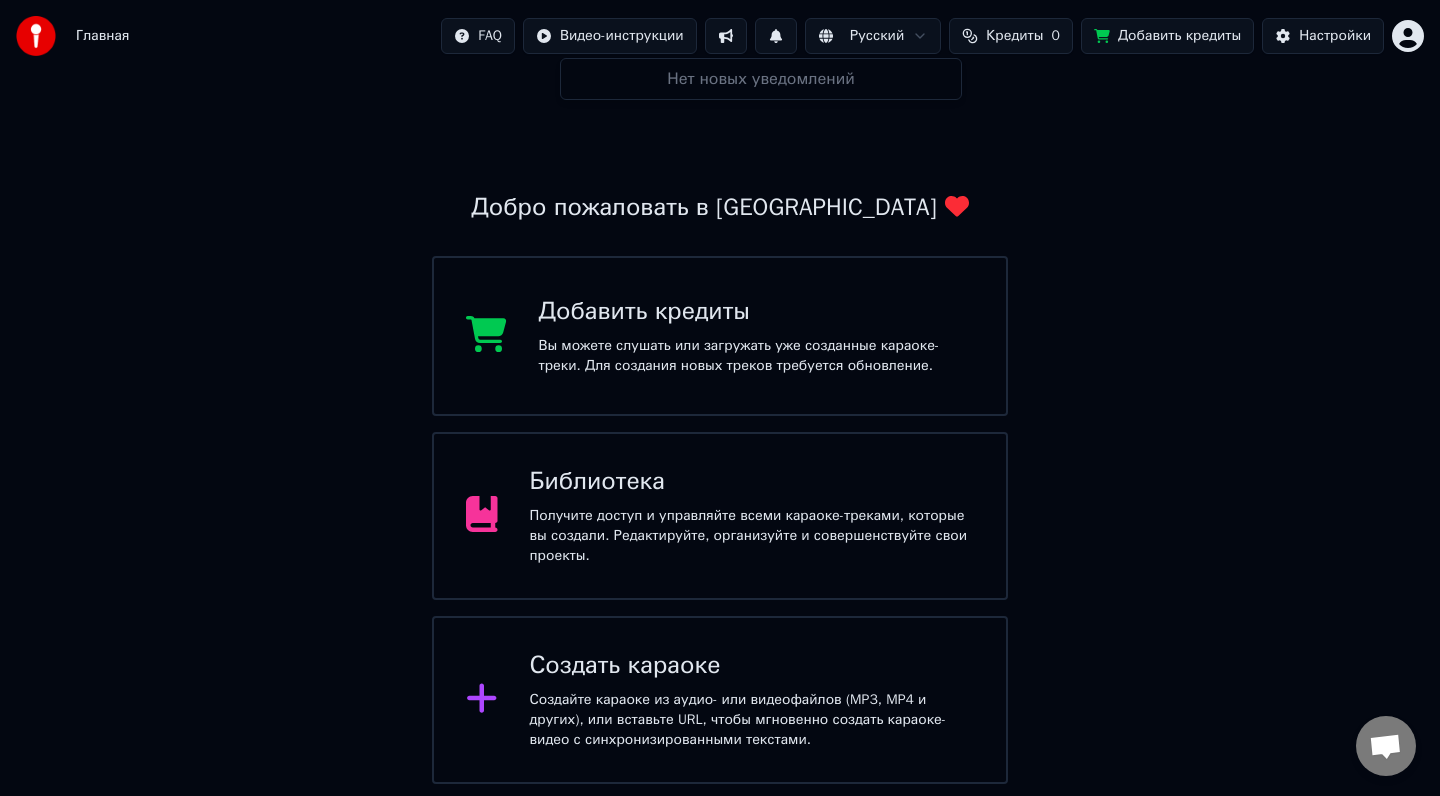click on "Добро пожаловать в Youka Добавить кредиты Вы можете слушать или загружать уже созданные караоке-треки. Для создания новых треков требуется обновление. Библиотека Получите доступ и управляйте всеми караоке-треками, которые вы создали. Редактируйте, организуйте и совершенствуйте свои проекты. Создать караоке Создайте караоке из аудио- или видеофайлов (MP3, MP4 и других), или вставьте URL, чтобы мгновенно создать караоке-видео с синхронизированными текстами." at bounding box center (720, 428) 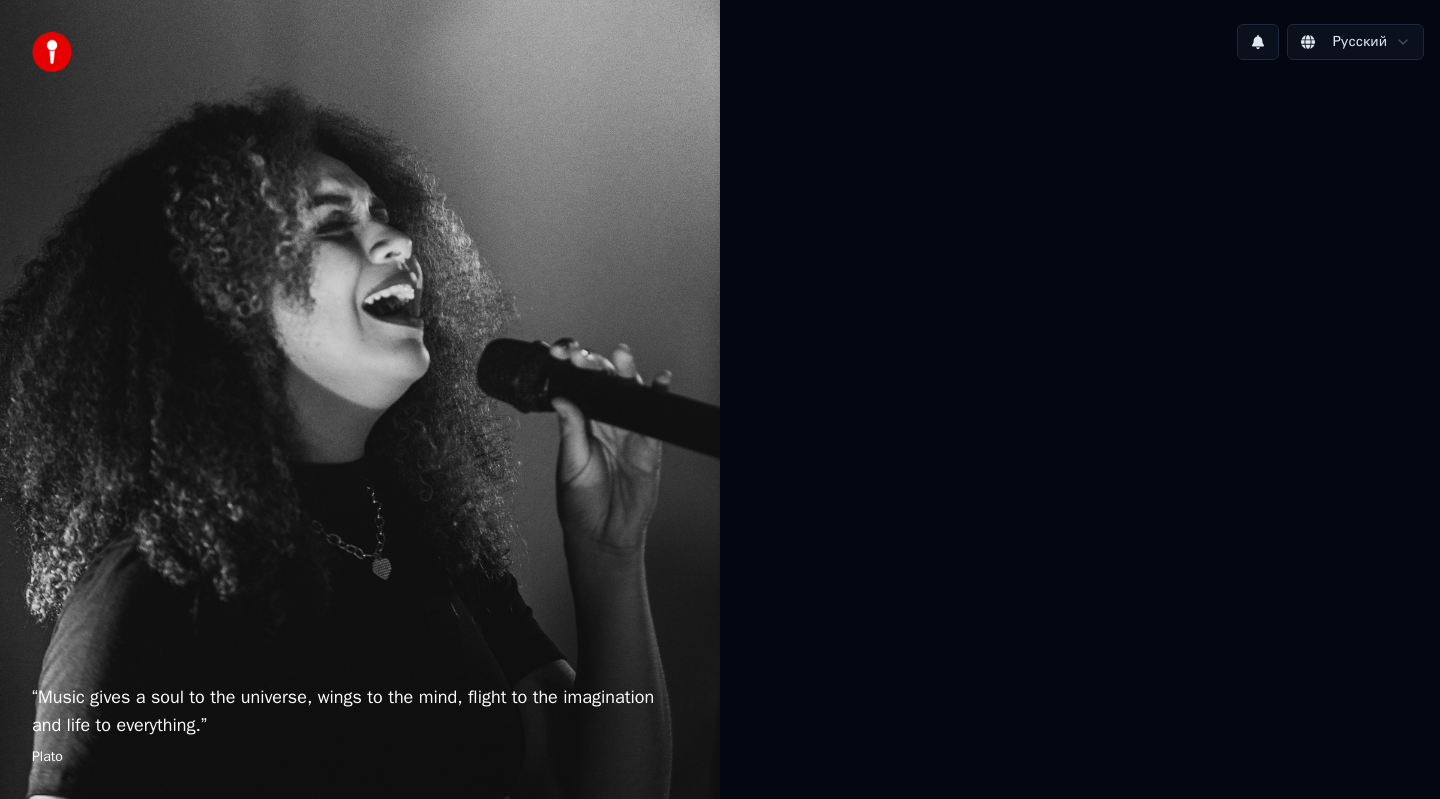 scroll, scrollTop: 0, scrollLeft: 0, axis: both 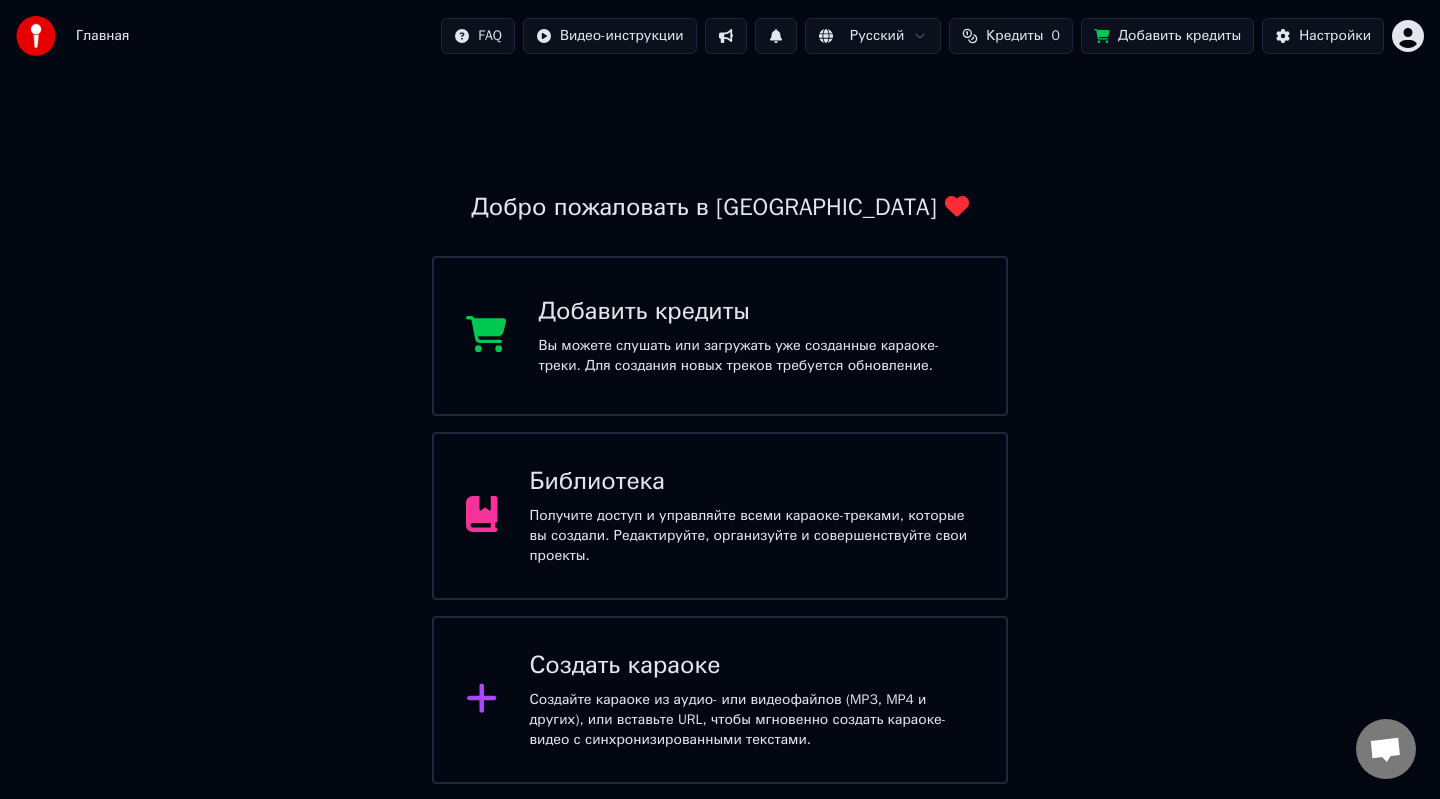 click on "Добро пожаловать в Youka Добавить кредиты Вы можете слушать или загружать уже созданные караоке-треки. Для создания новых треков требуется обновление. Библиотека Получите доступ и управляйте всеми караоке-треками, которые вы создали. Редактируйте, организуйте и совершенствуйте свои проекты. Создать караоке Создайте караоке из аудио- или видеофайлов (MP3, MP4 и других), или вставьте URL, чтобы мгновенно создать караоке-видео с синхронизированными текстами." at bounding box center [720, 428] 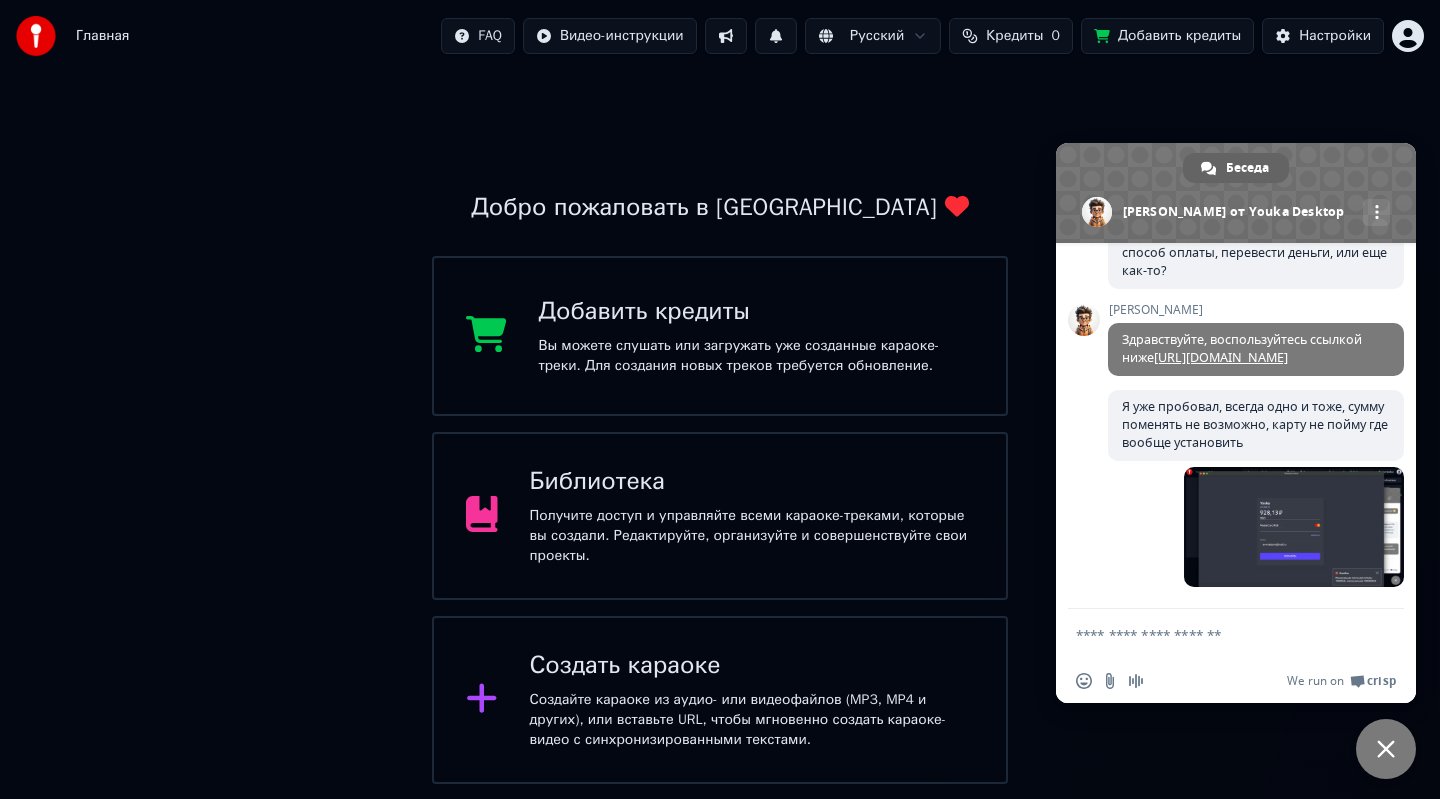 click on "3 мин. назад" at bounding box center (1256, 538) 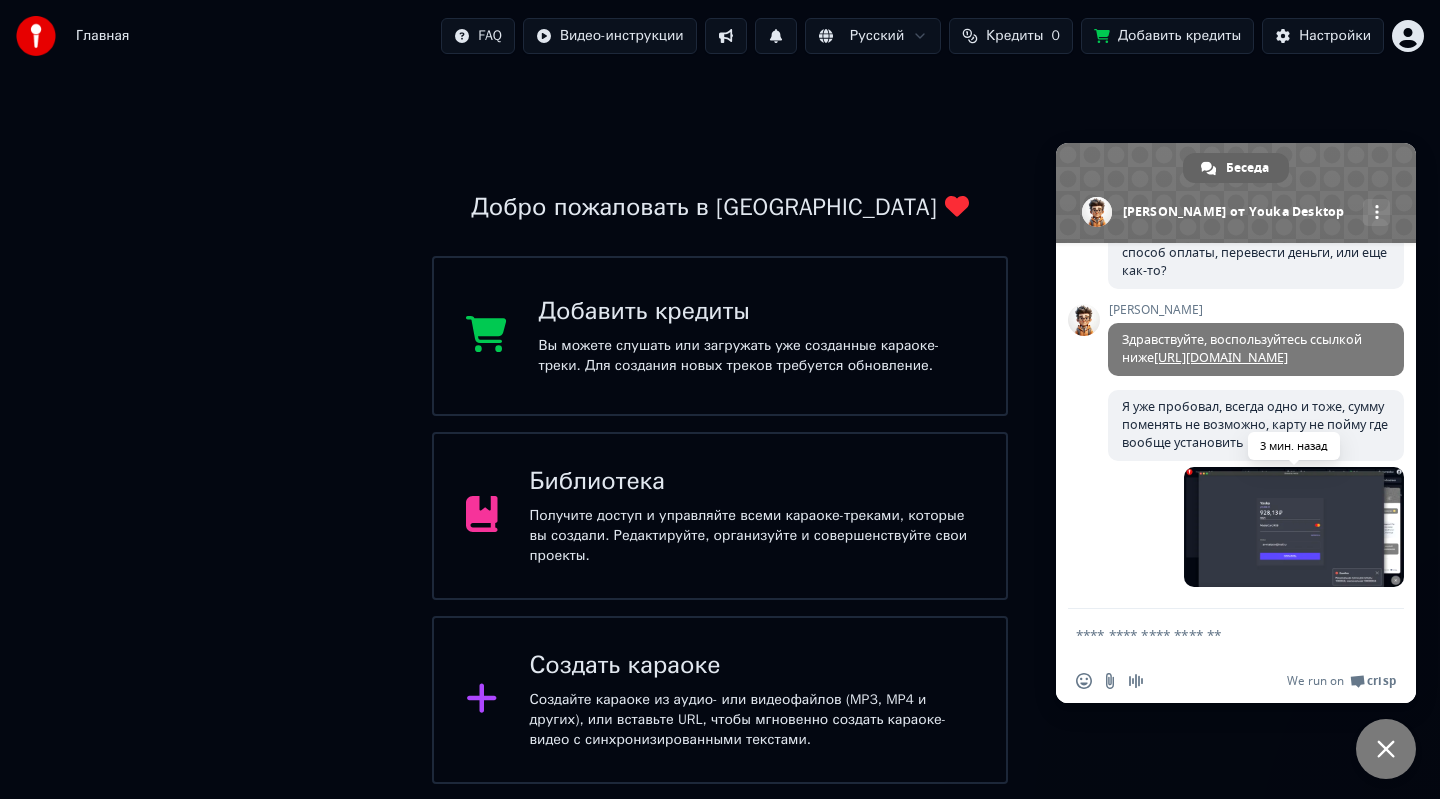 click at bounding box center [1294, 527] 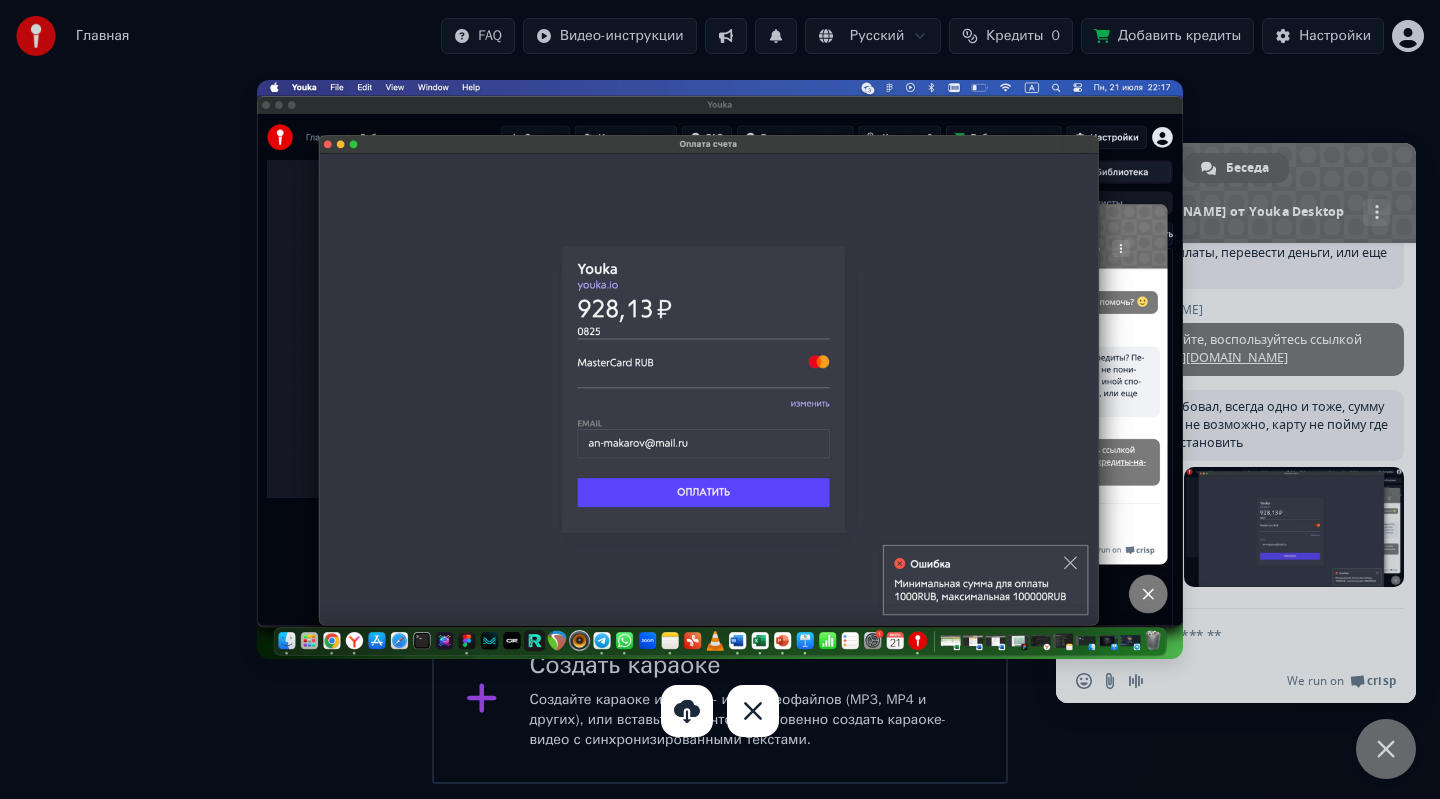 click at bounding box center (720, 369) 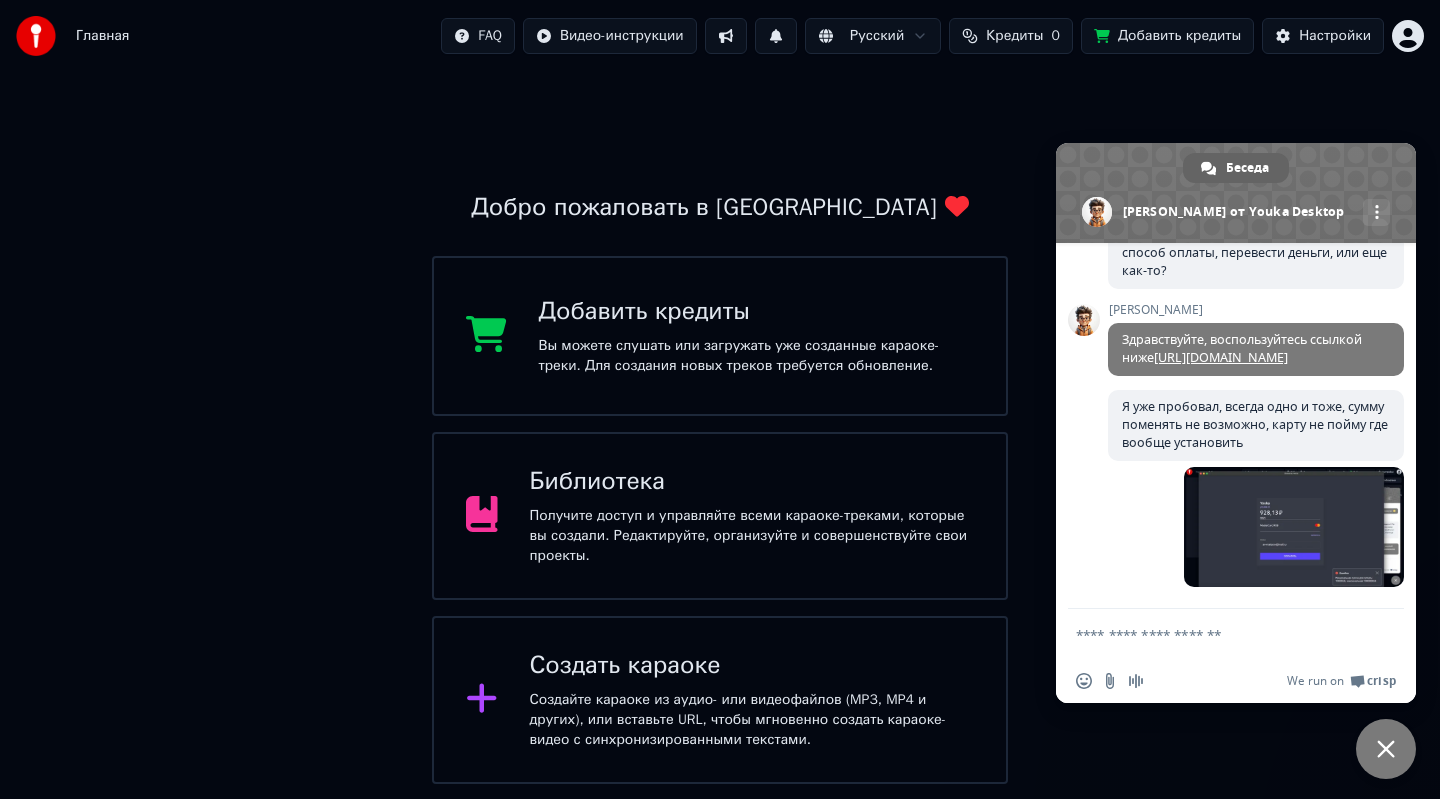 click on "Добро пожаловать в Youka Добавить кредиты Вы можете слушать или загружать уже созданные караоке-треки. Для создания новых треков требуется обновление. Библиотека Получите доступ и управляйте всеми караоке-треками, которые вы создали. Редактируйте, организуйте и совершенствуйте свои проекты. Создать караоке Создайте караоке из аудио- или видеофайлов (MP3, MP4 и других), или вставьте URL, чтобы мгновенно создать караоке-видео с синхронизированными текстами." at bounding box center (720, 428) 